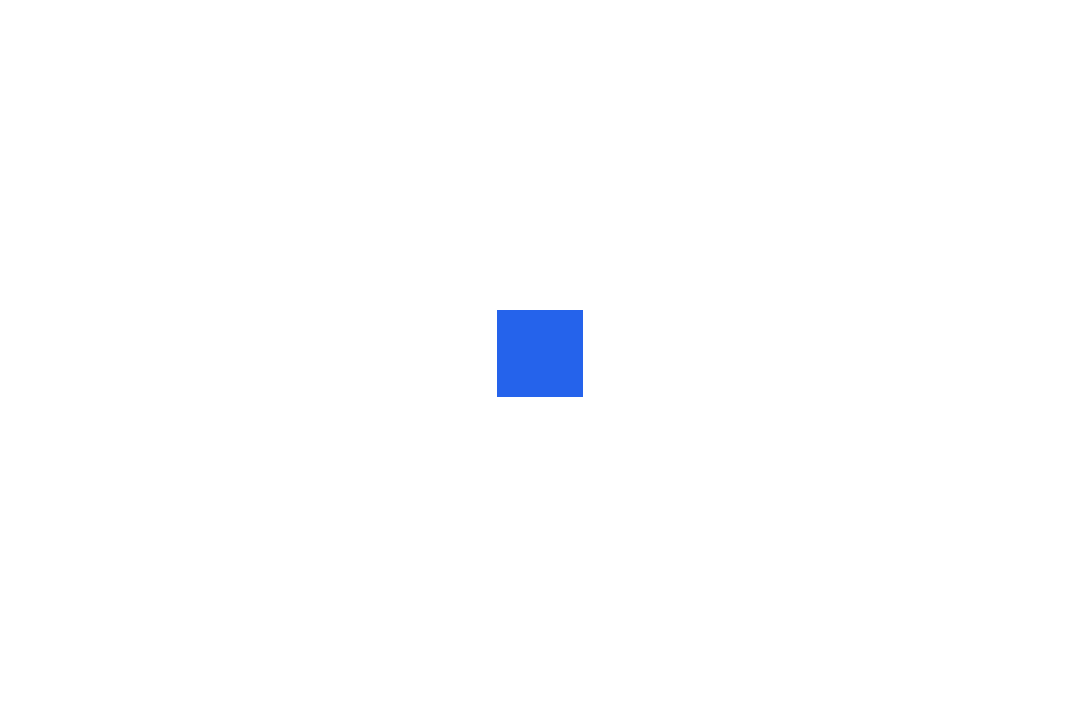 scroll, scrollTop: 0, scrollLeft: 0, axis: both 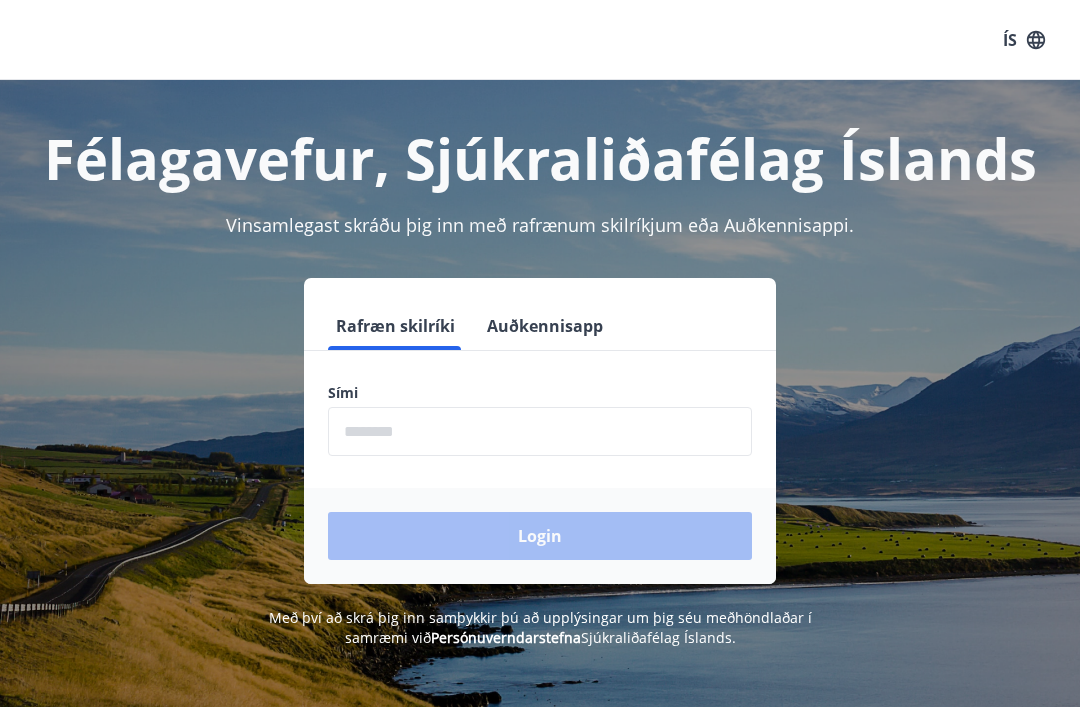 click at bounding box center [540, 431] 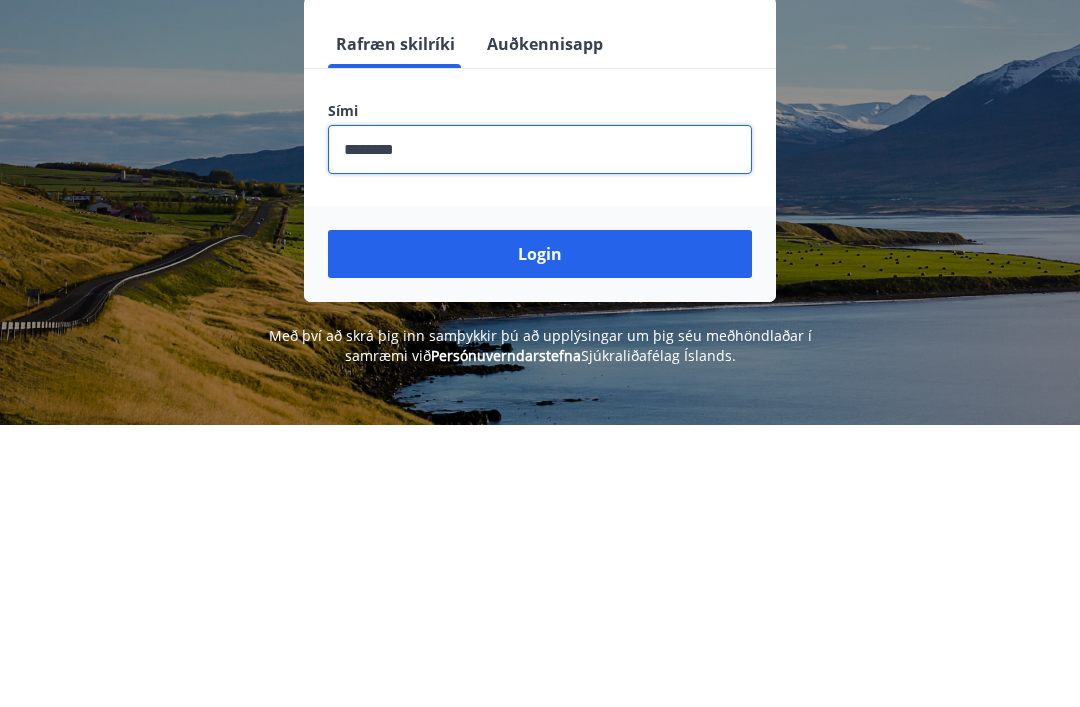 type on "********" 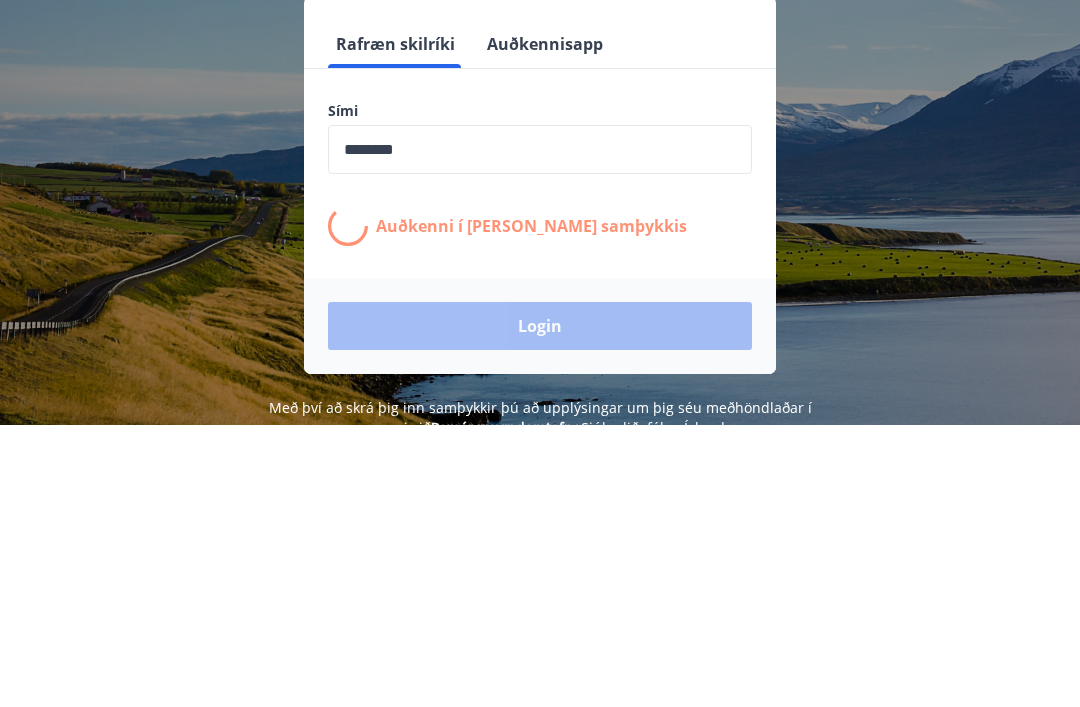 scroll, scrollTop: 282, scrollLeft: 0, axis: vertical 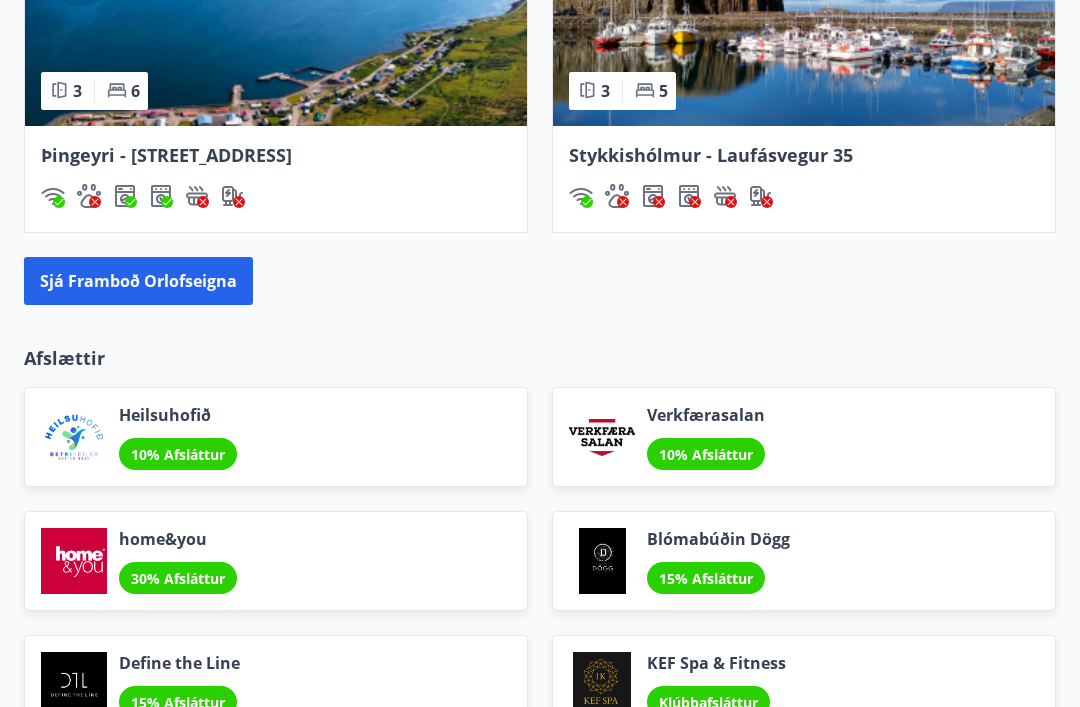 click on "Sjá framboð orlofseigna" at bounding box center (138, 281) 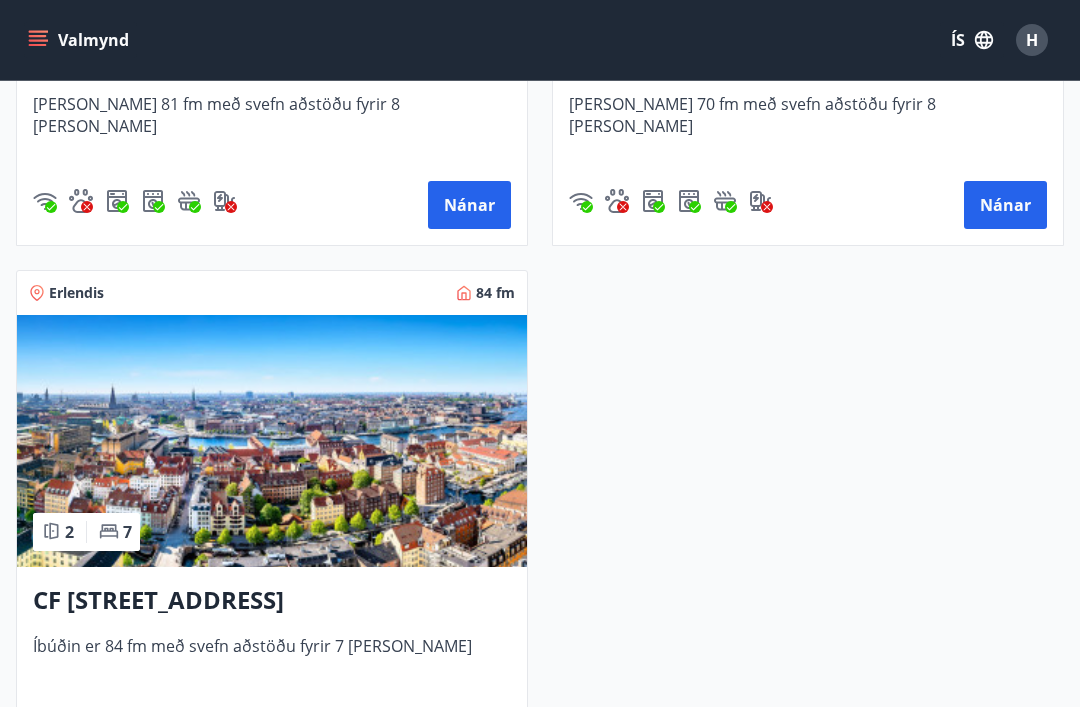 scroll, scrollTop: 5119, scrollLeft: 0, axis: vertical 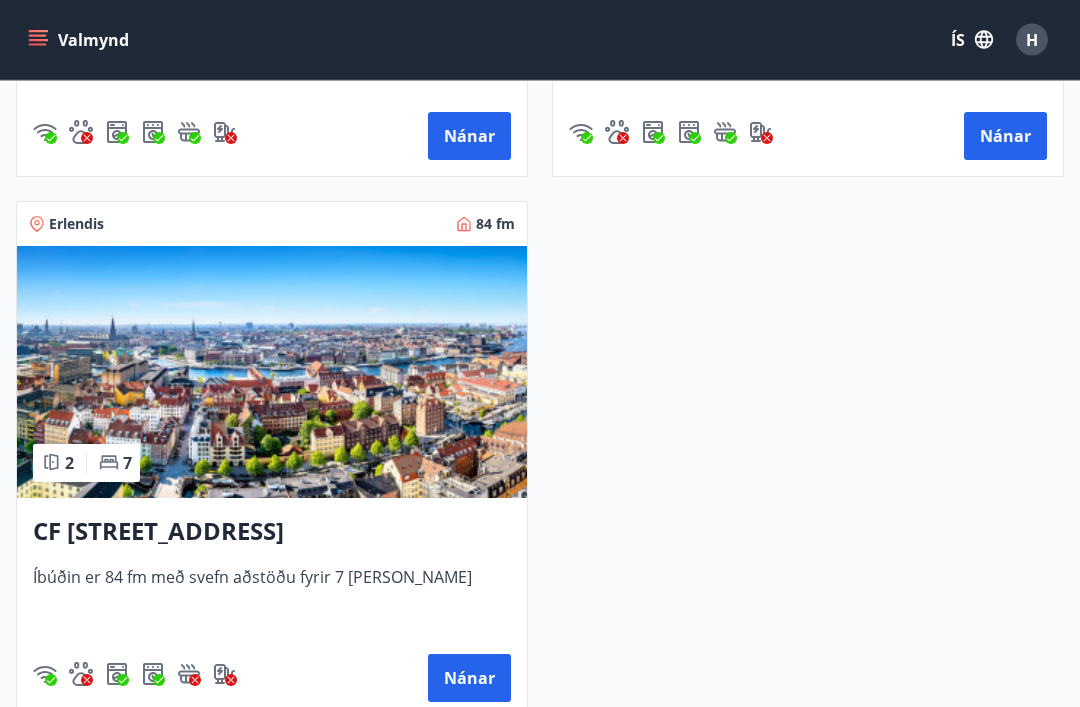 click on "Nánar" at bounding box center [469, 679] 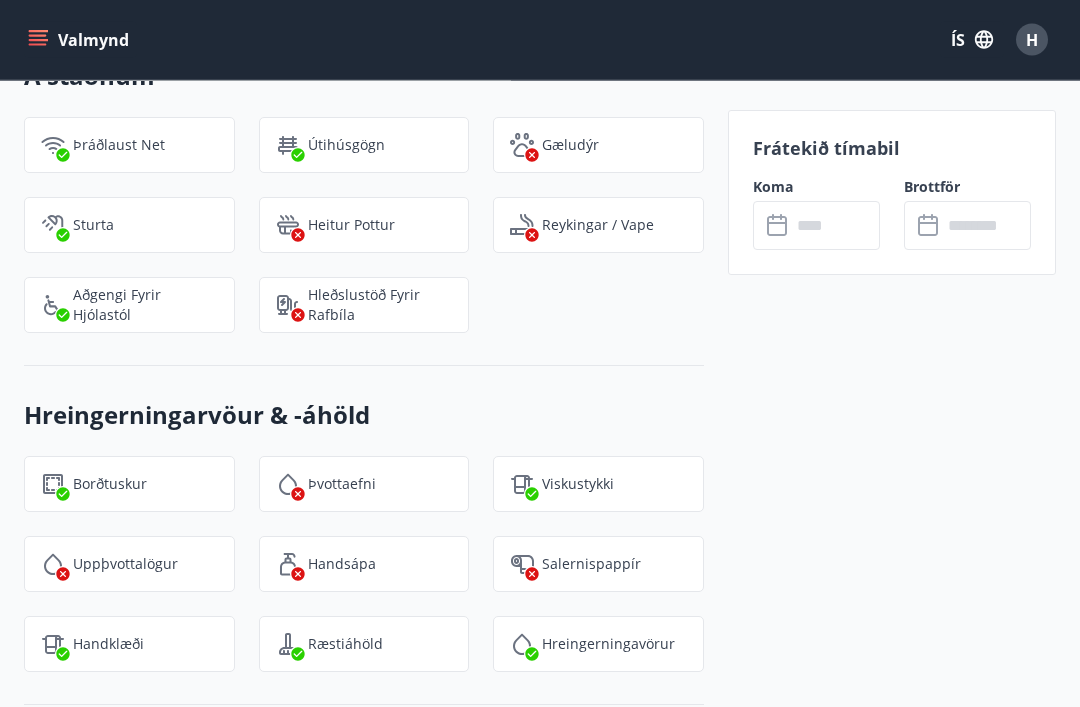scroll, scrollTop: 2919, scrollLeft: 0, axis: vertical 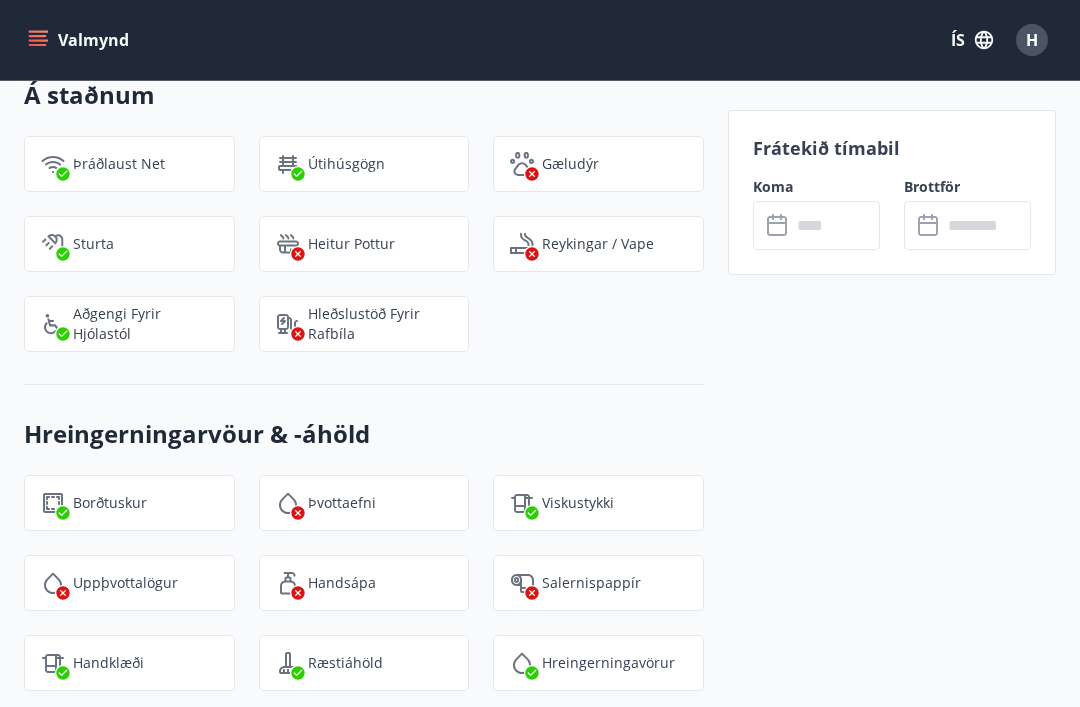 click at bounding box center (835, 225) 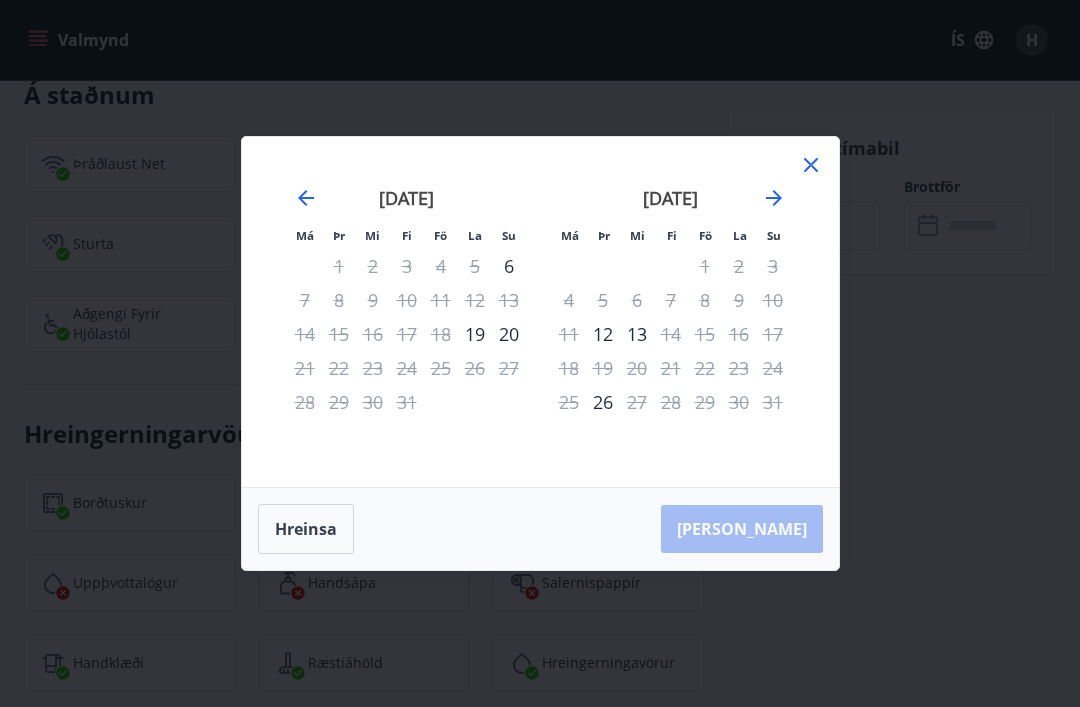 click 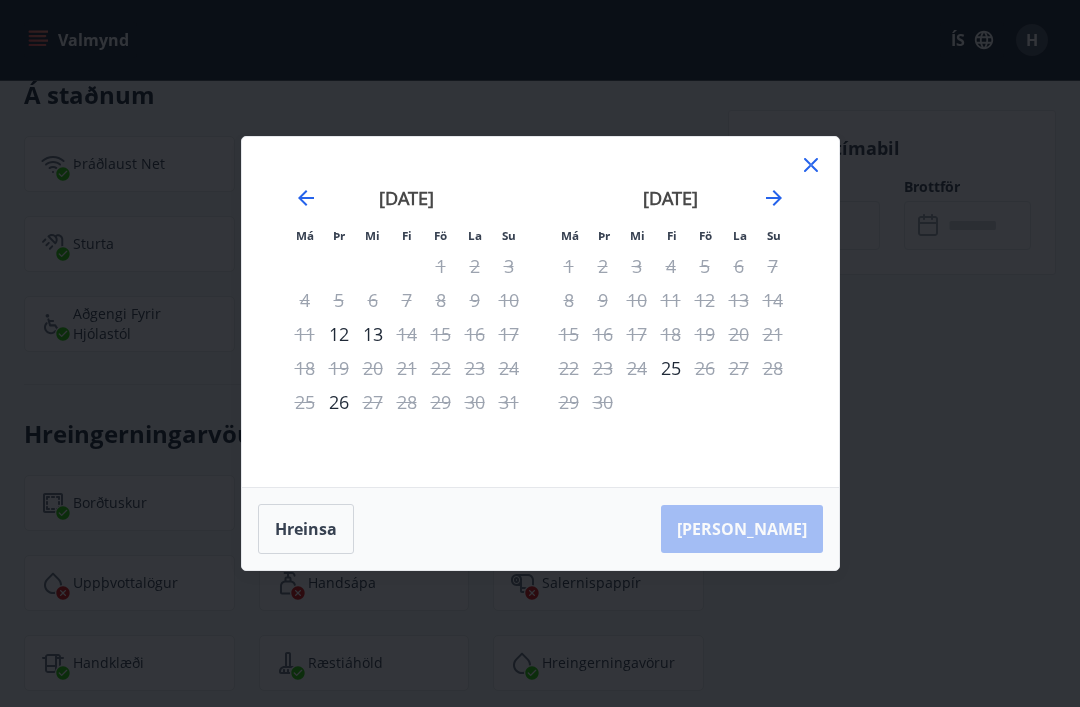 click 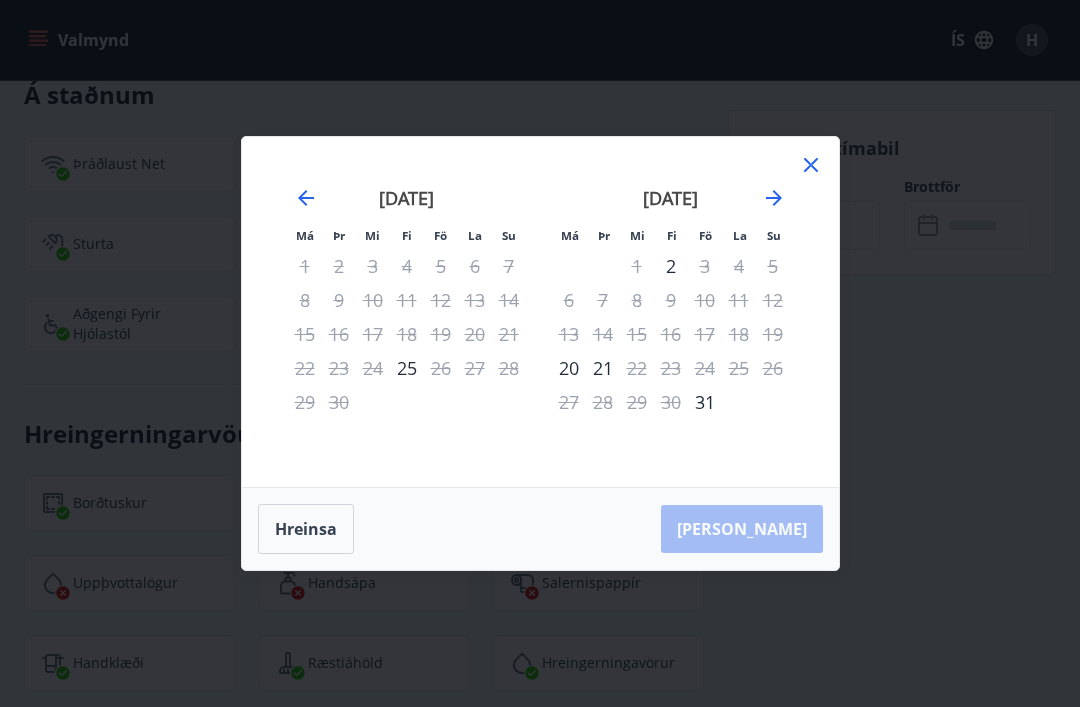 click 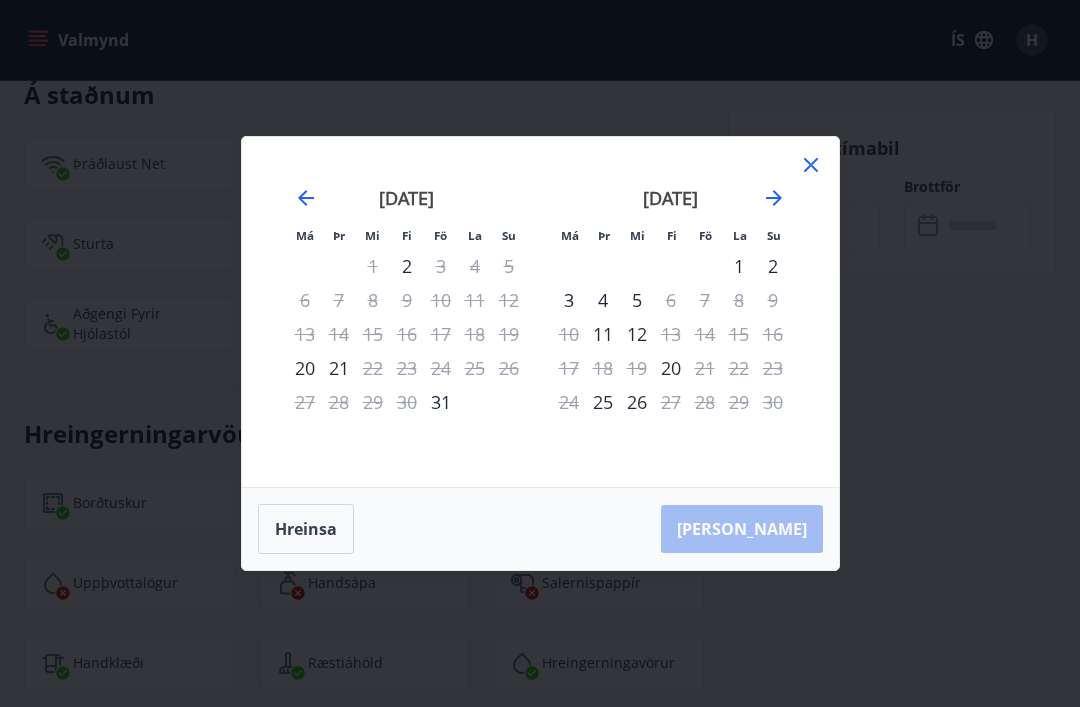 click 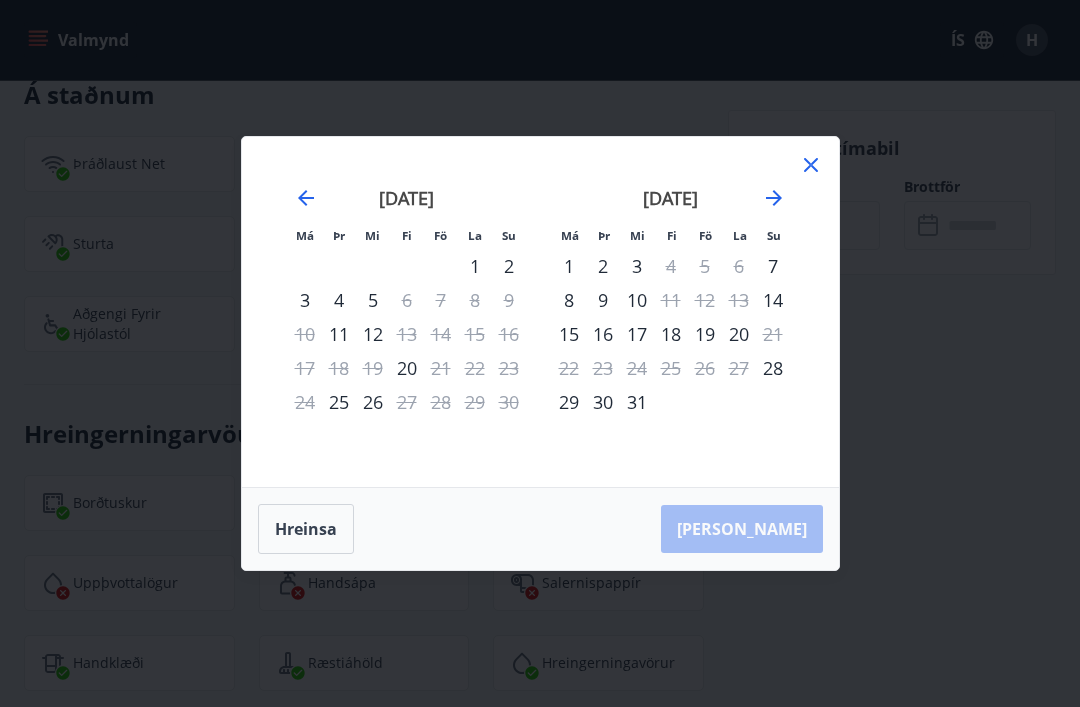 click on "14" at bounding box center [773, 300] 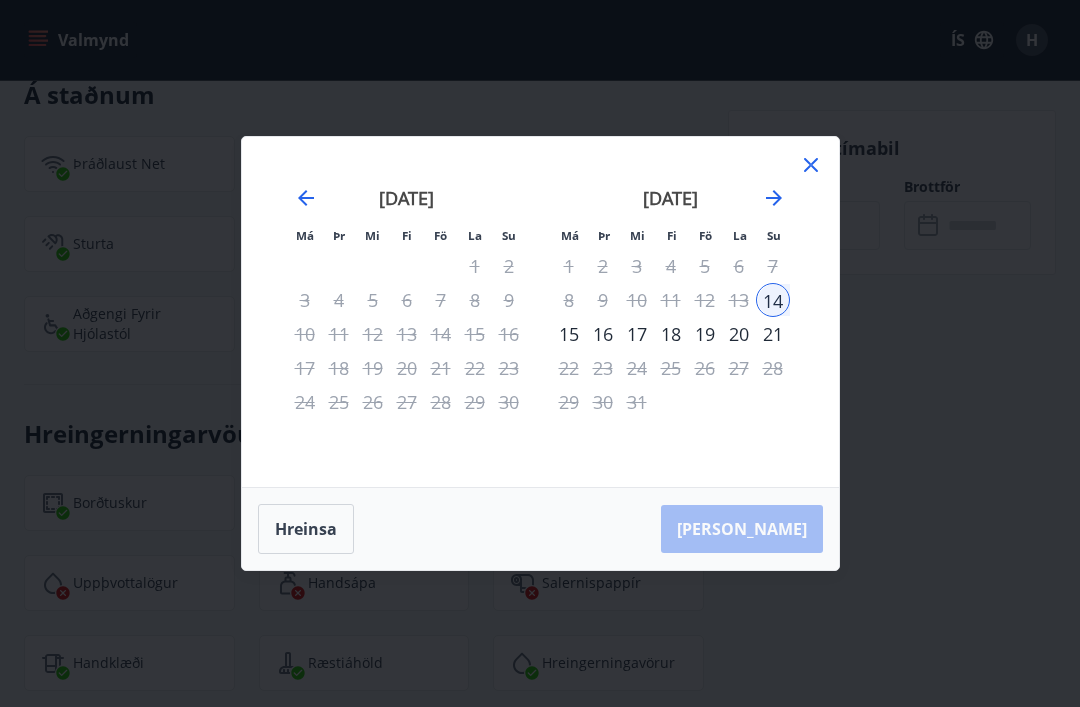 click on "15" at bounding box center (569, 334) 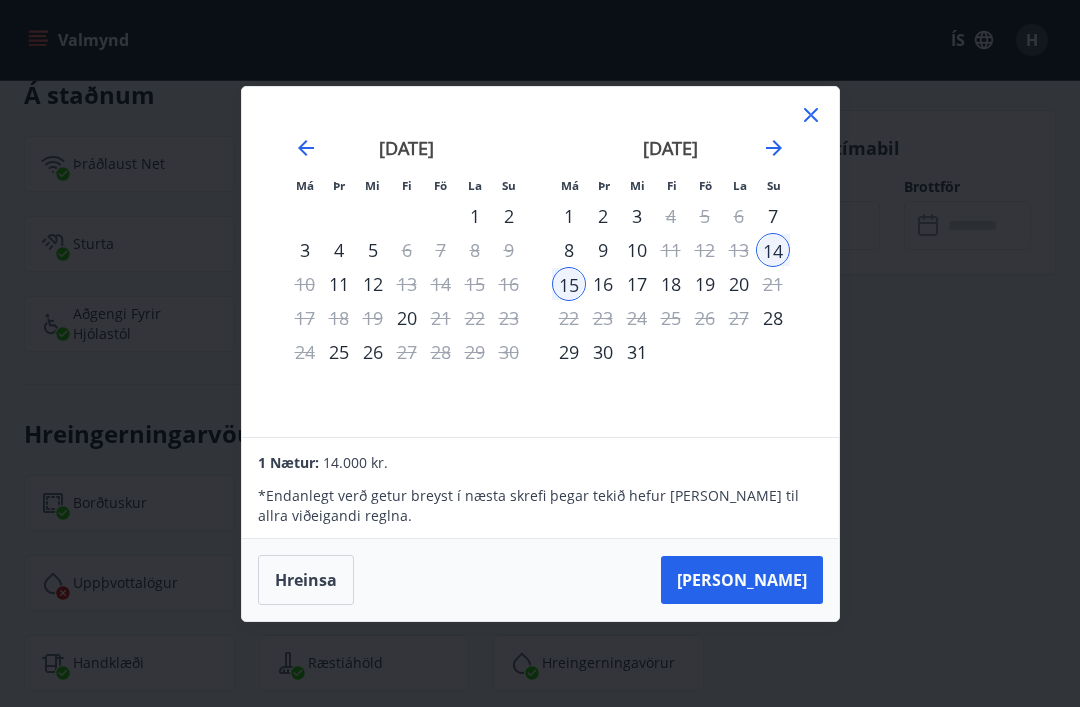click on "22" at bounding box center (569, 318) 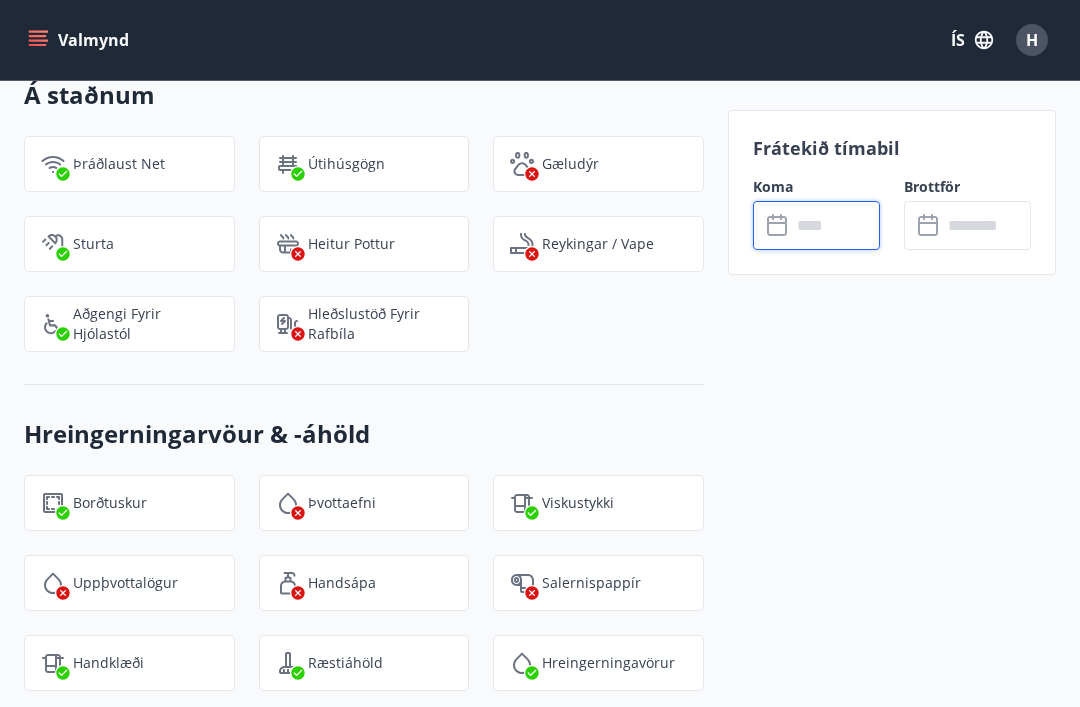 click 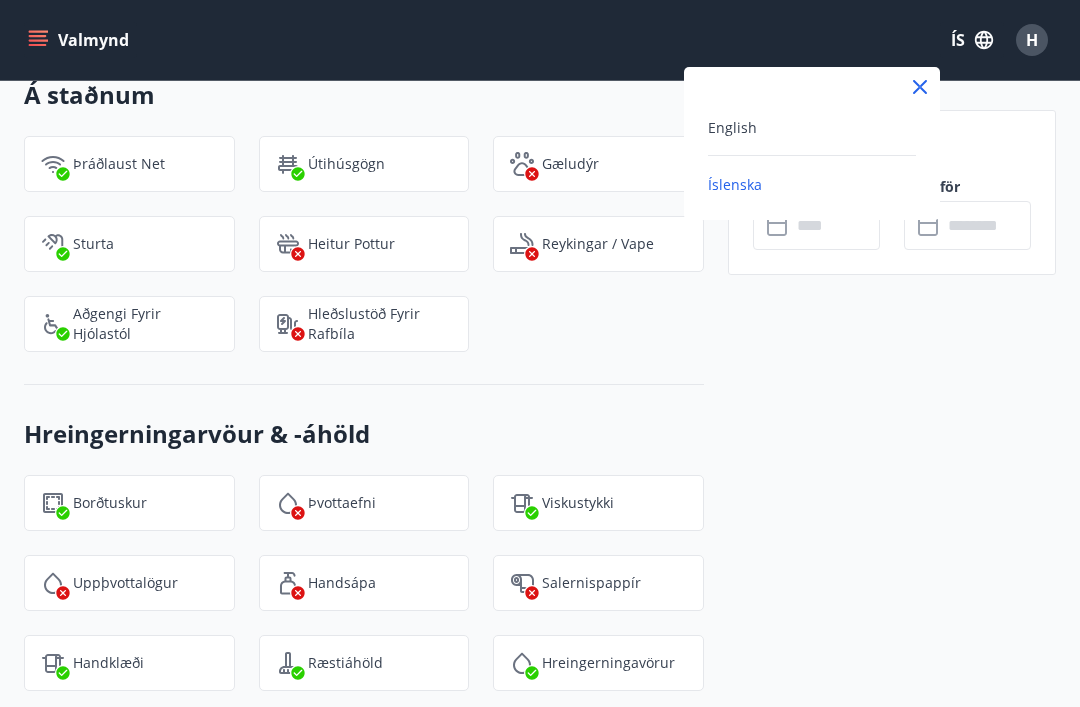 click at bounding box center [540, 353] 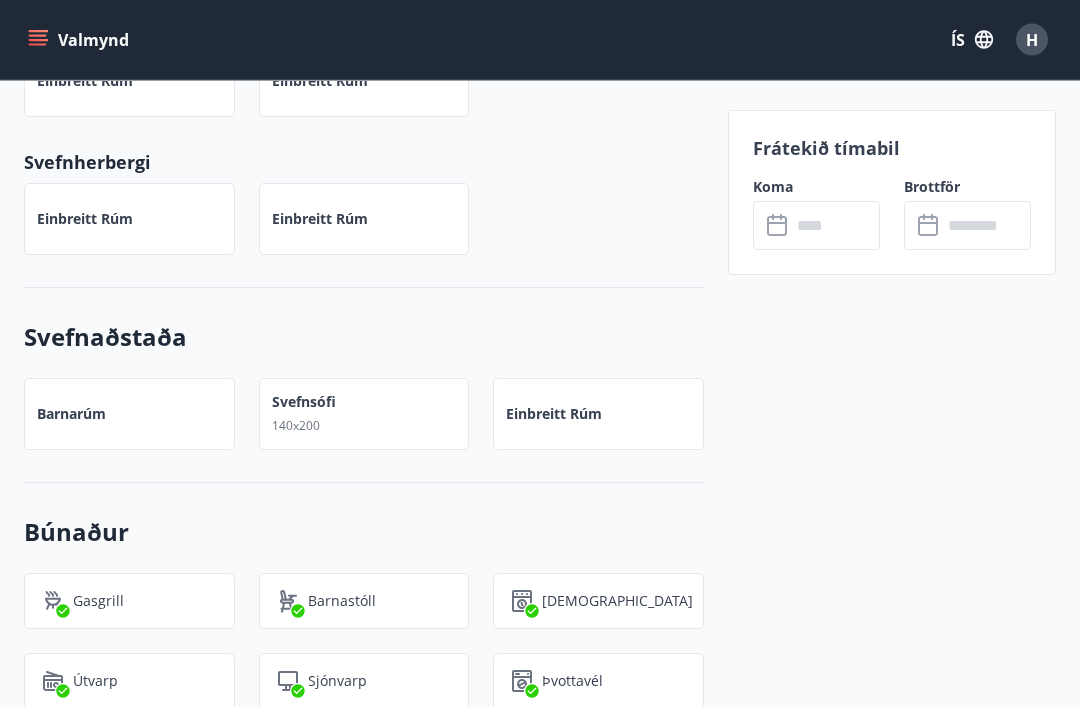 scroll, scrollTop: 1726, scrollLeft: 0, axis: vertical 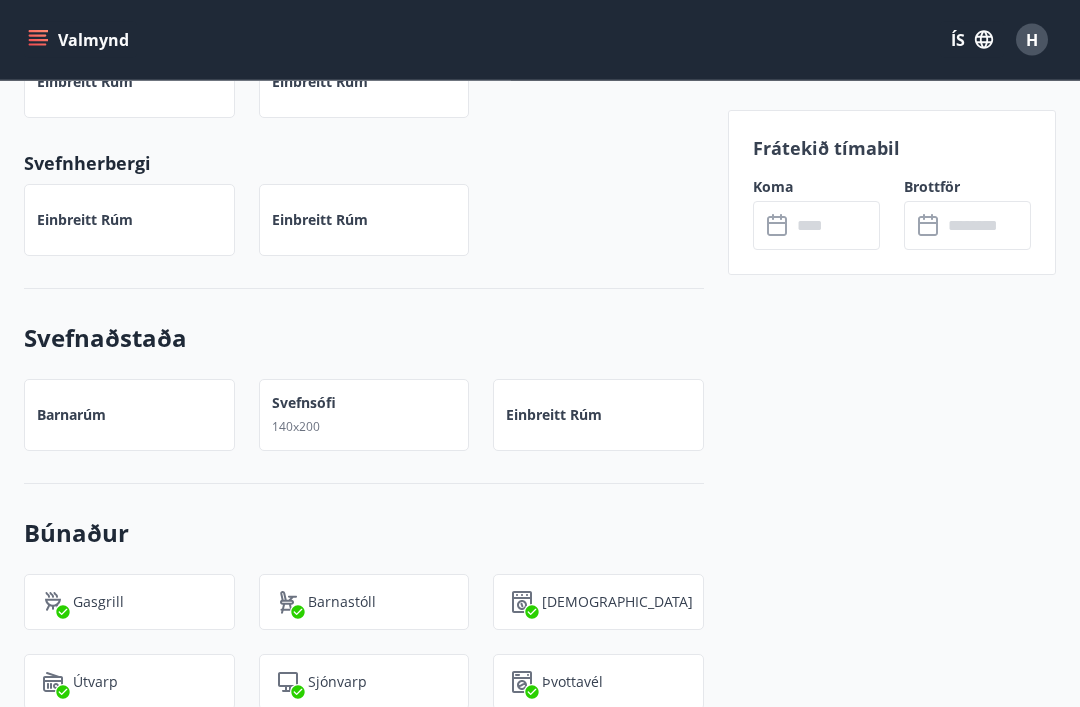 click 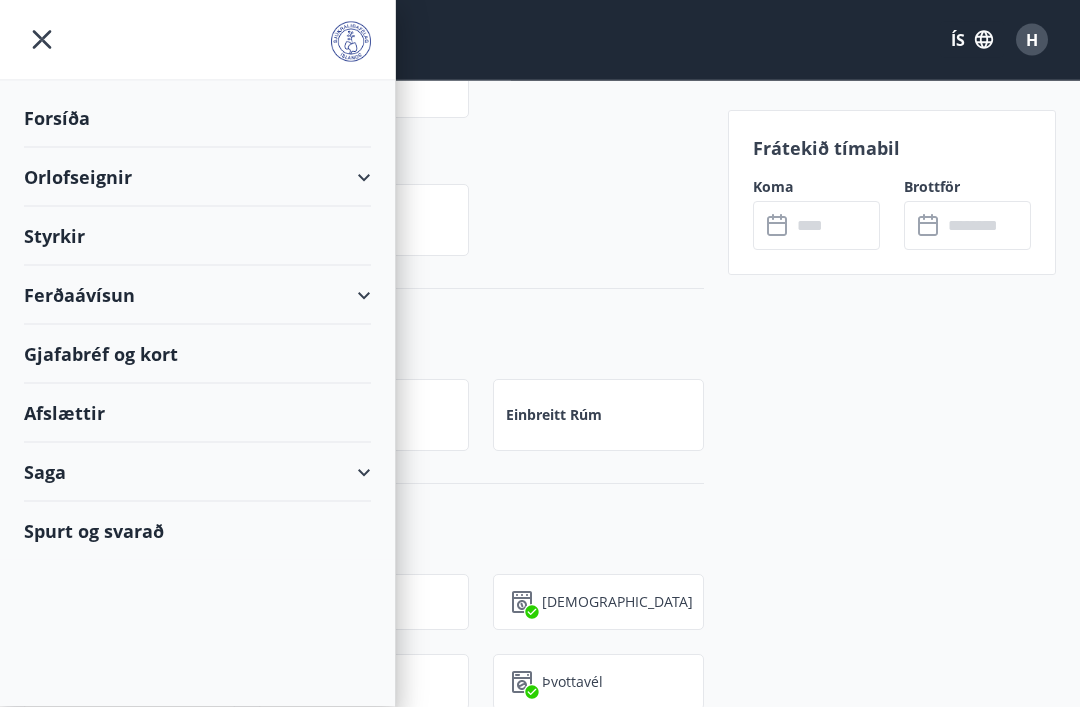 scroll, scrollTop: 1727, scrollLeft: 0, axis: vertical 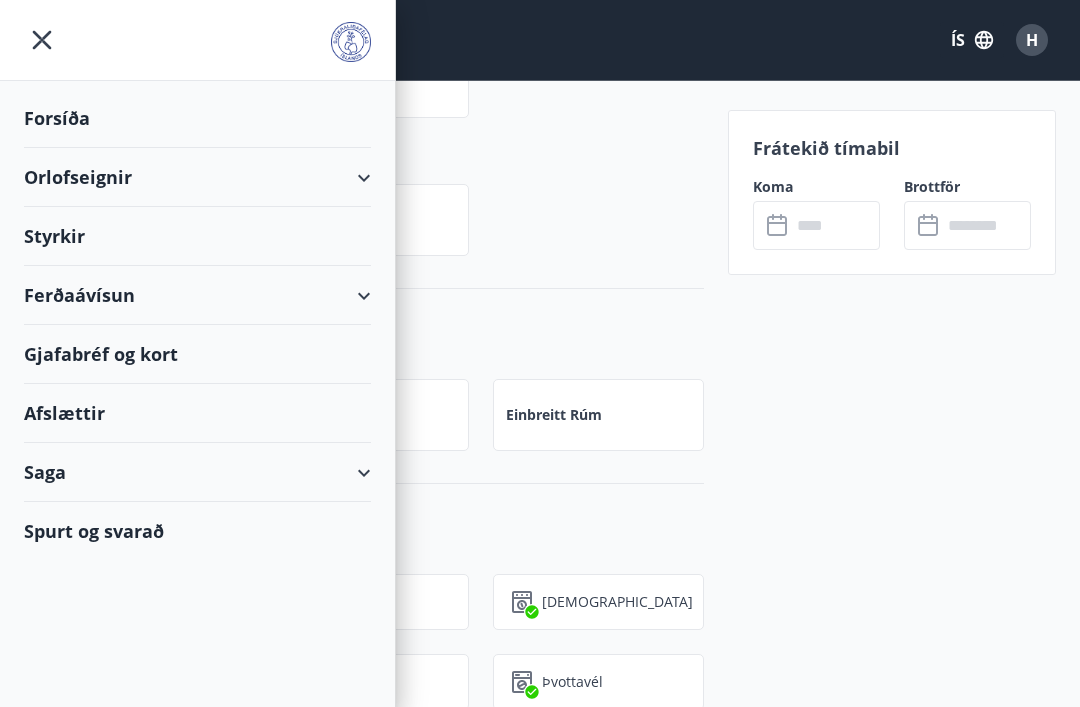 click on "Afslættir" at bounding box center (197, 413) 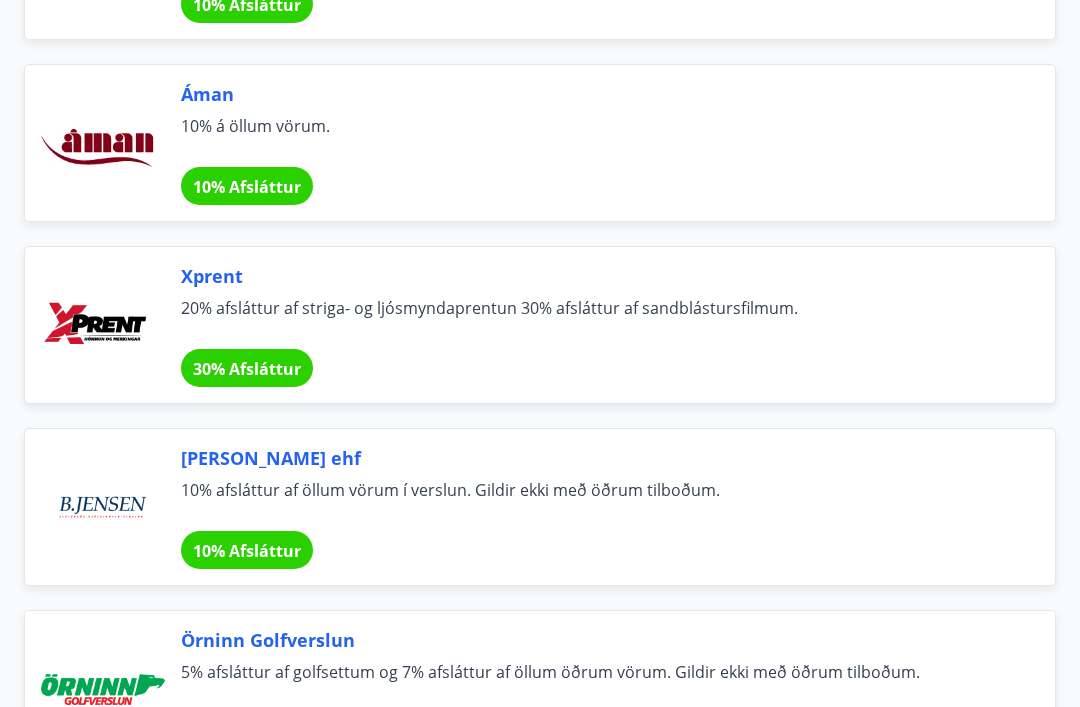 scroll, scrollTop: 6769, scrollLeft: 0, axis: vertical 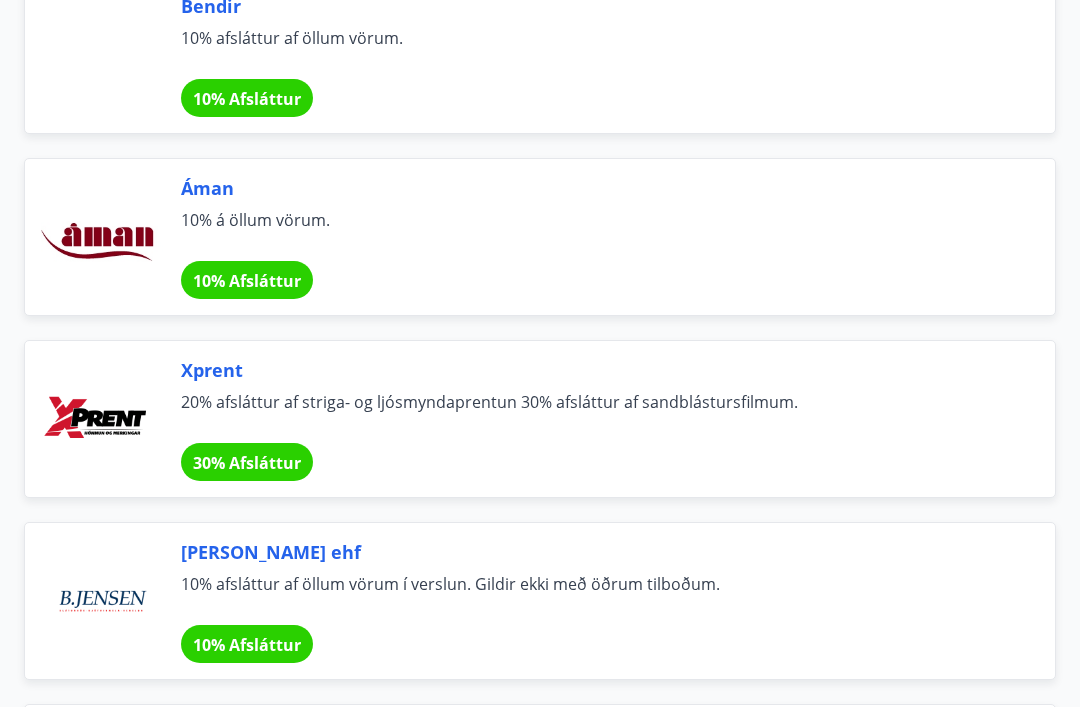 click on "10% Afsláttur" at bounding box center (247, 282) 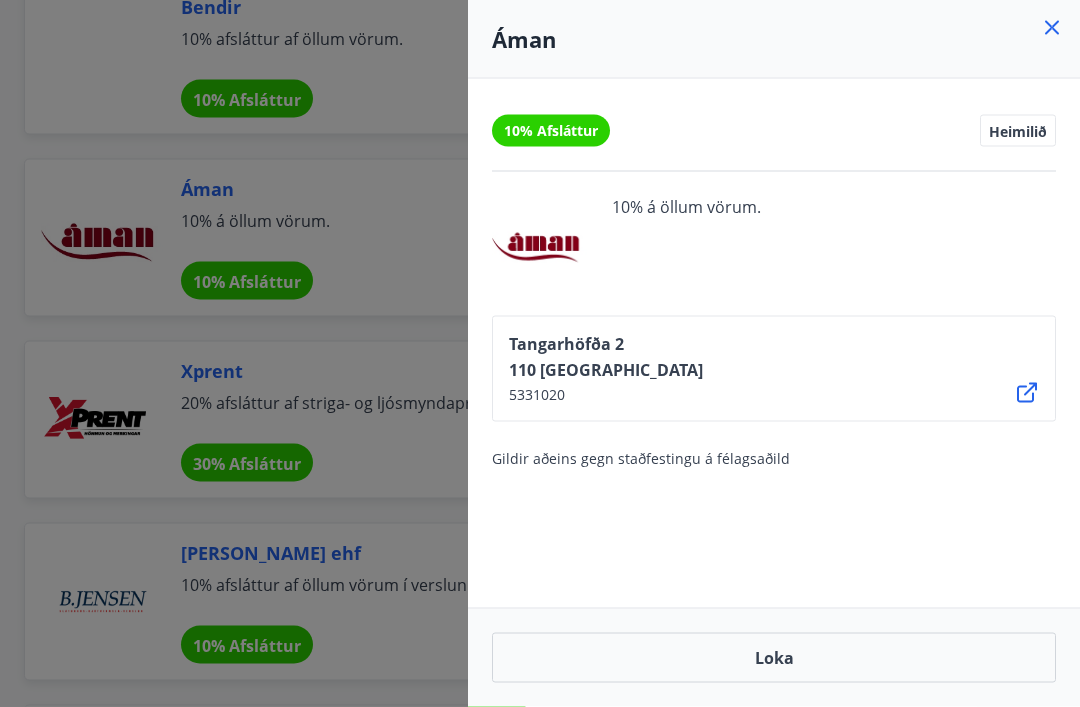 scroll, scrollTop: 6770, scrollLeft: 0, axis: vertical 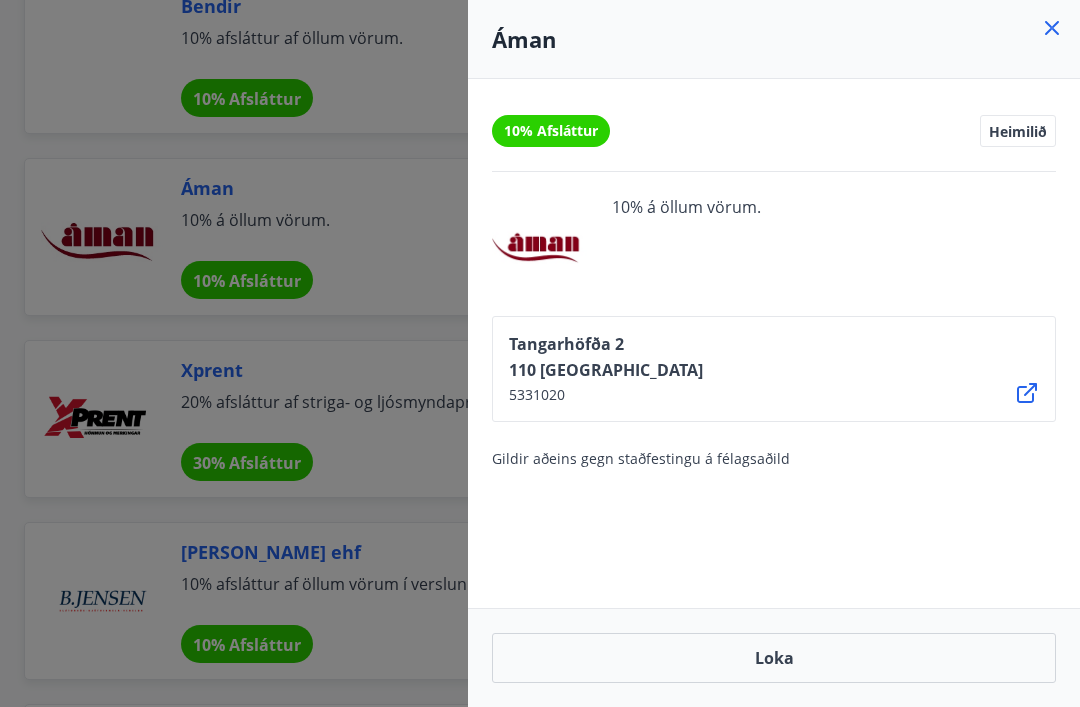 click 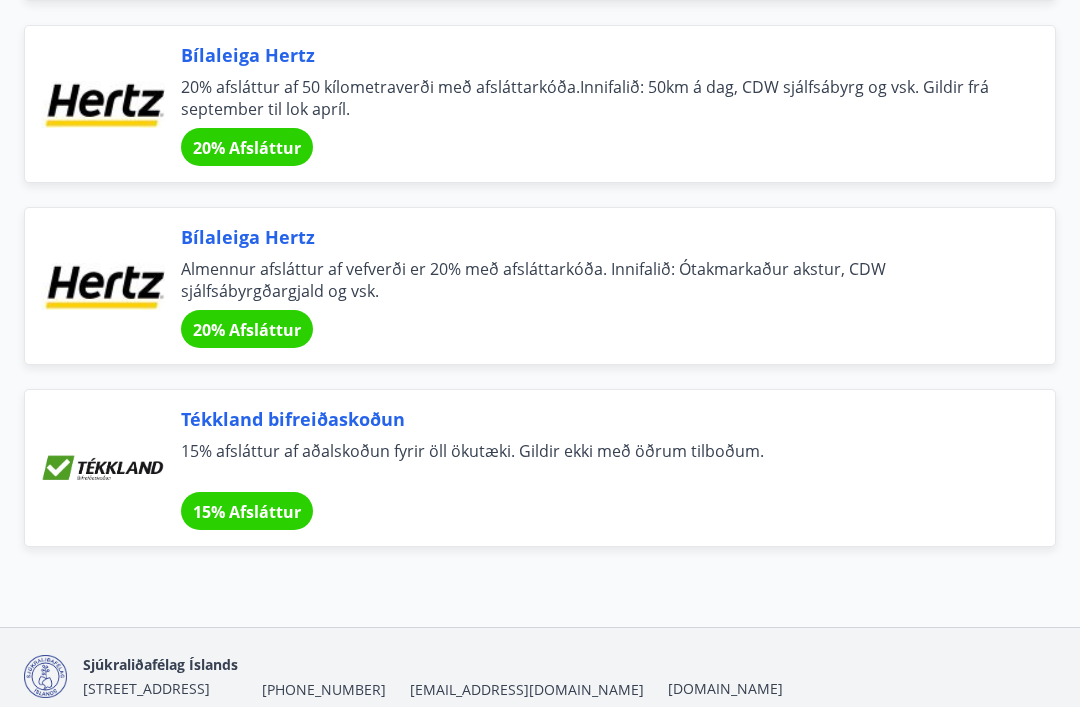 scroll, scrollTop: 14025, scrollLeft: 0, axis: vertical 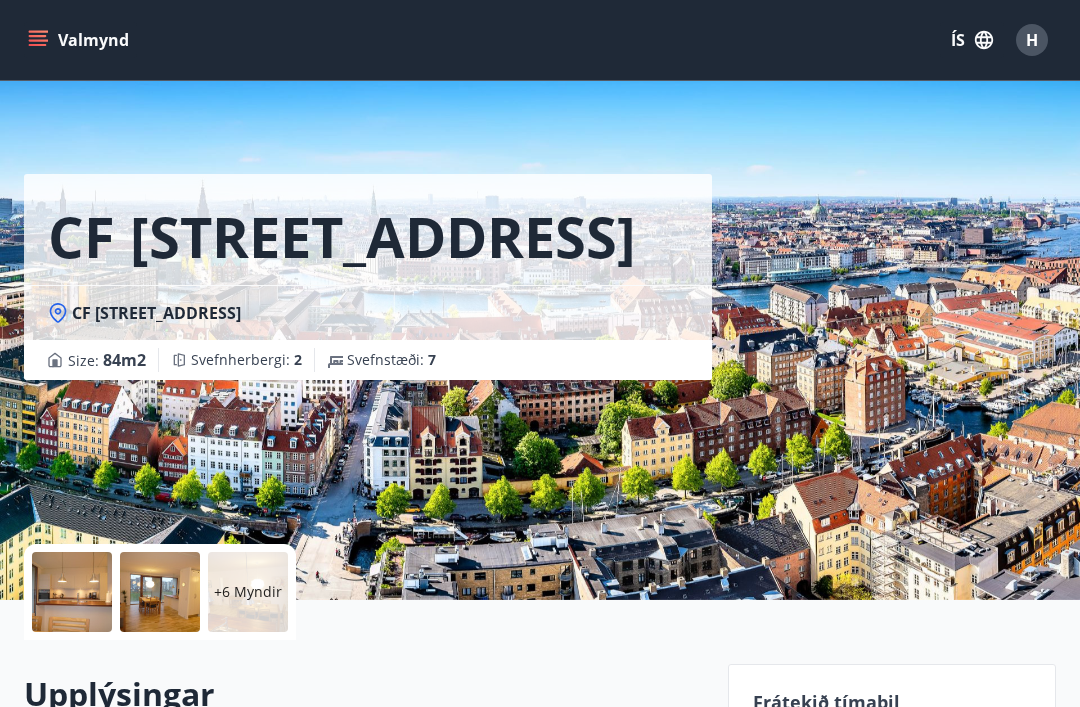 click on "+6 Myndir" at bounding box center (248, 592) 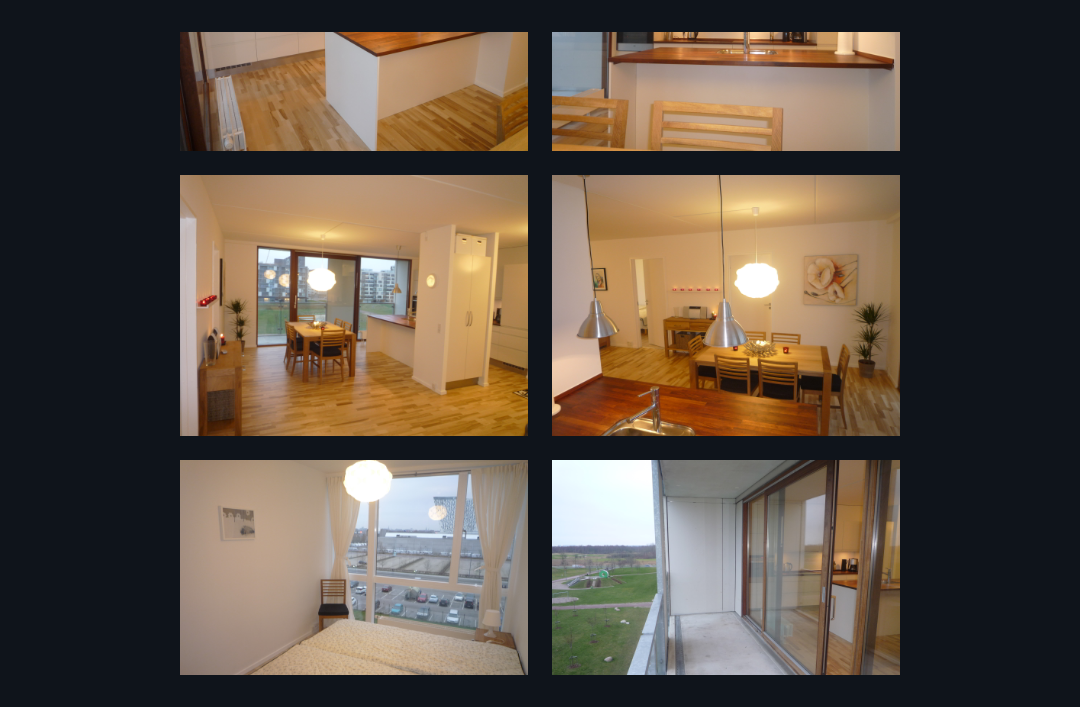 scroll, scrollTop: 508, scrollLeft: 0, axis: vertical 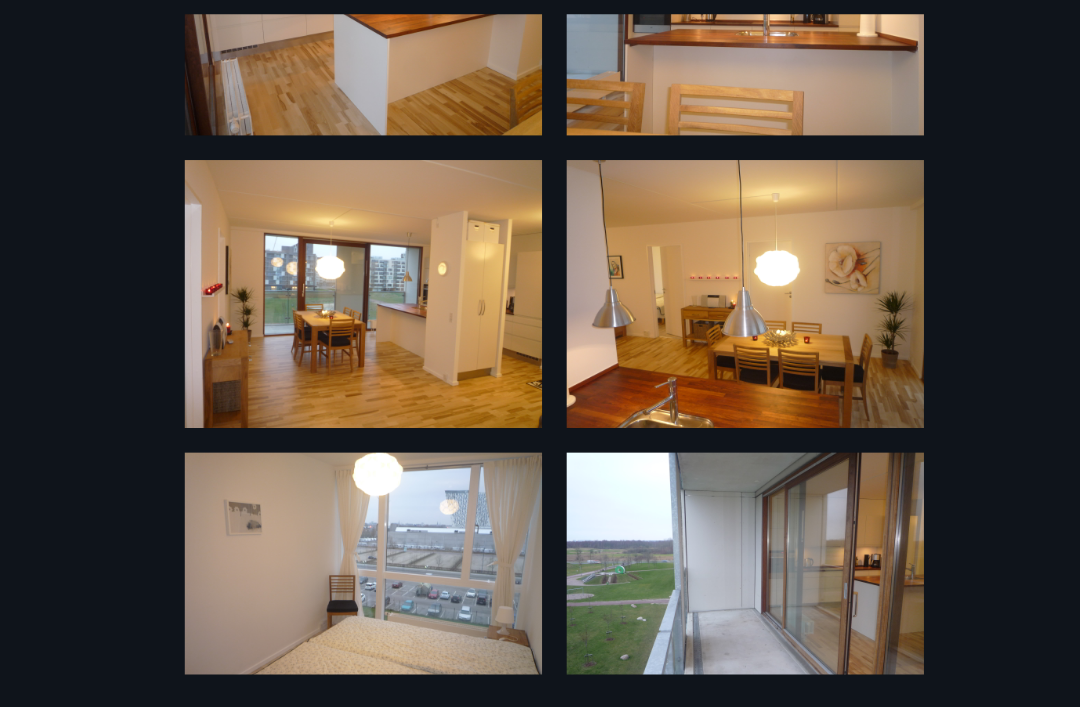 click at bounding box center (726, 304) 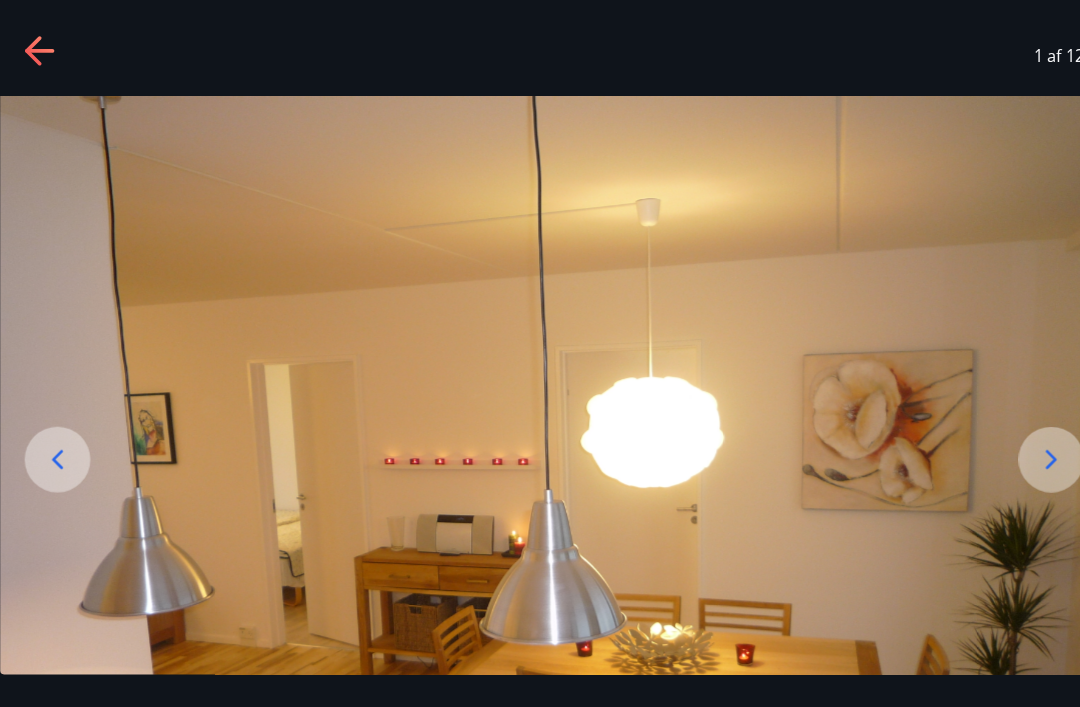 scroll, scrollTop: 15, scrollLeft: 0, axis: vertical 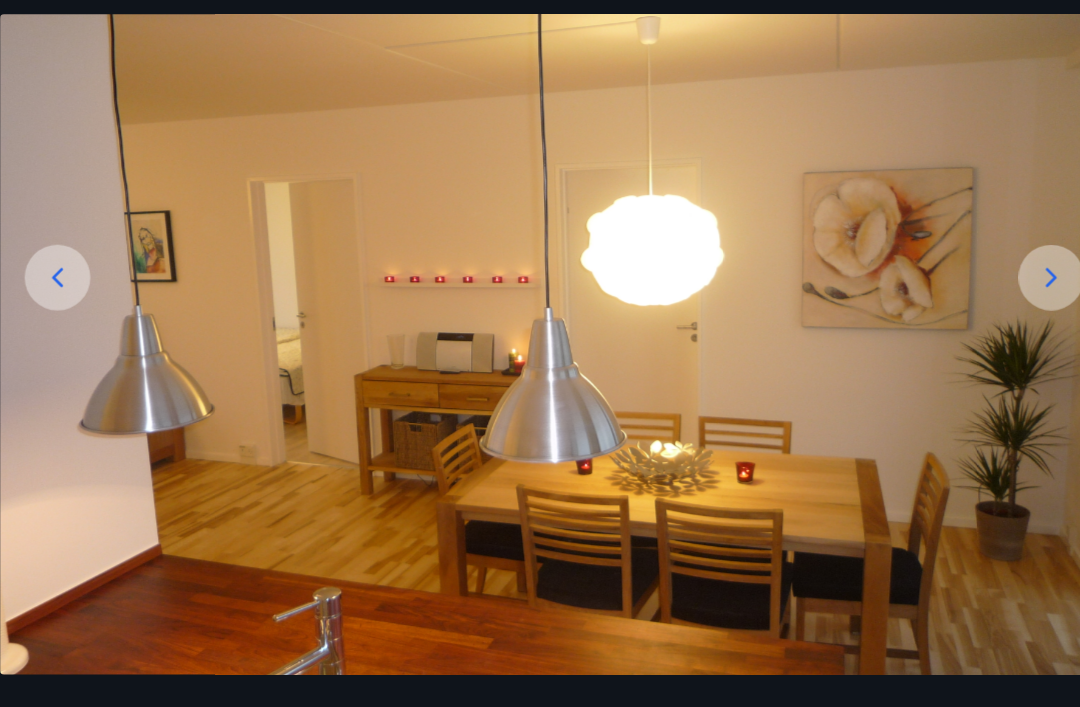 click 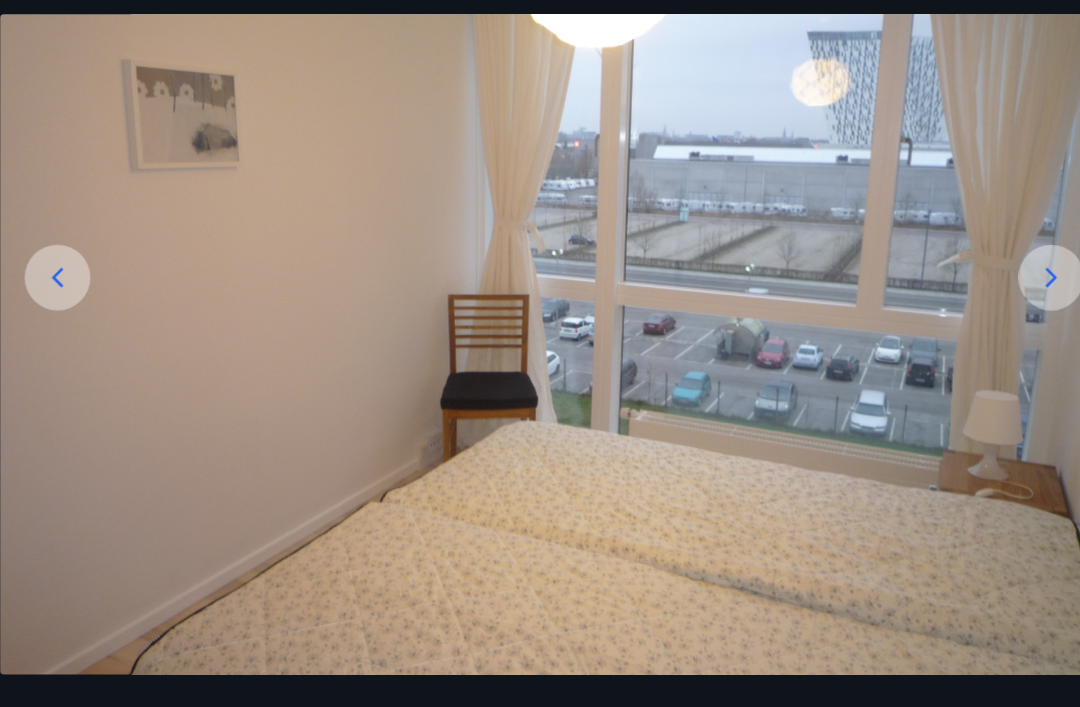 click 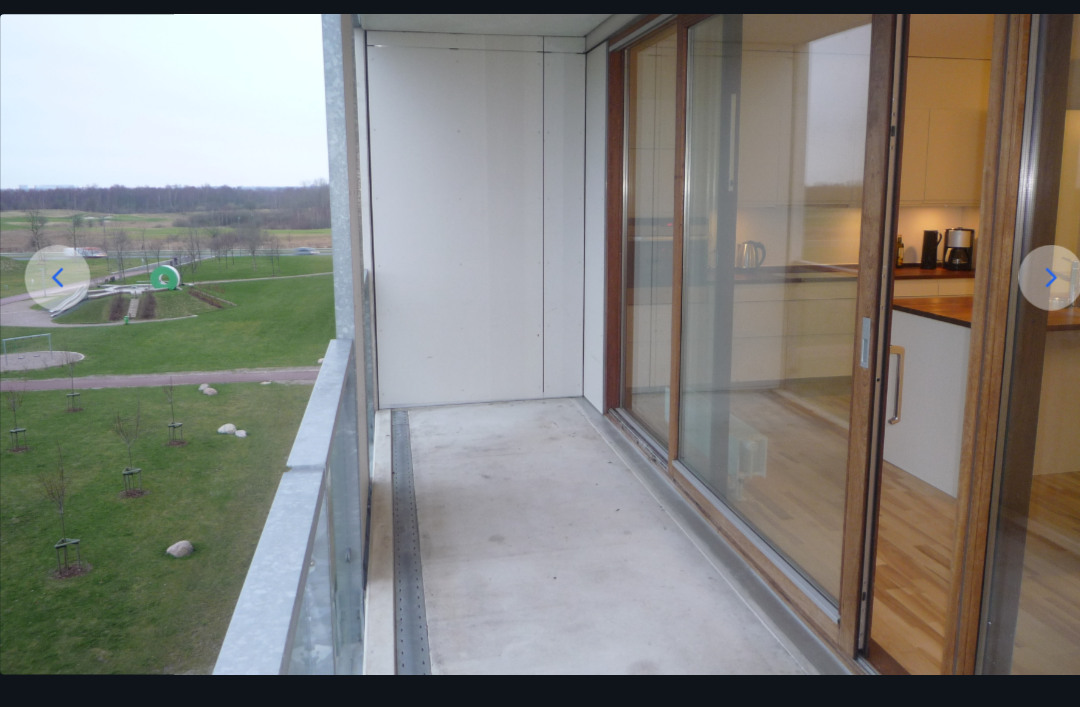 click 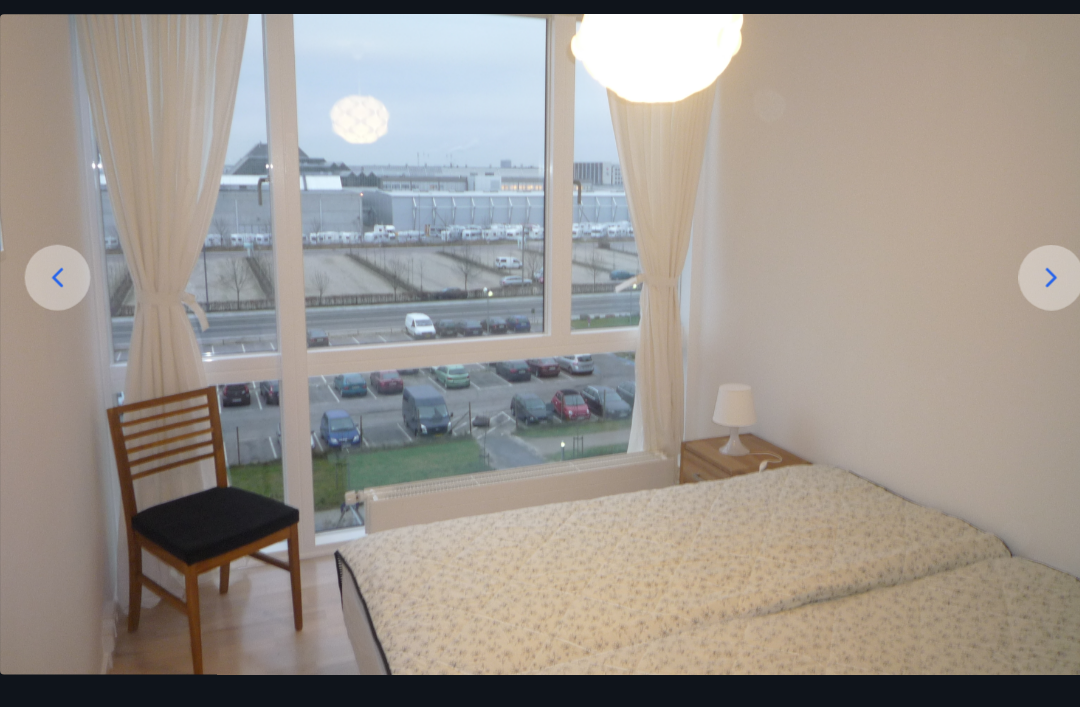 click 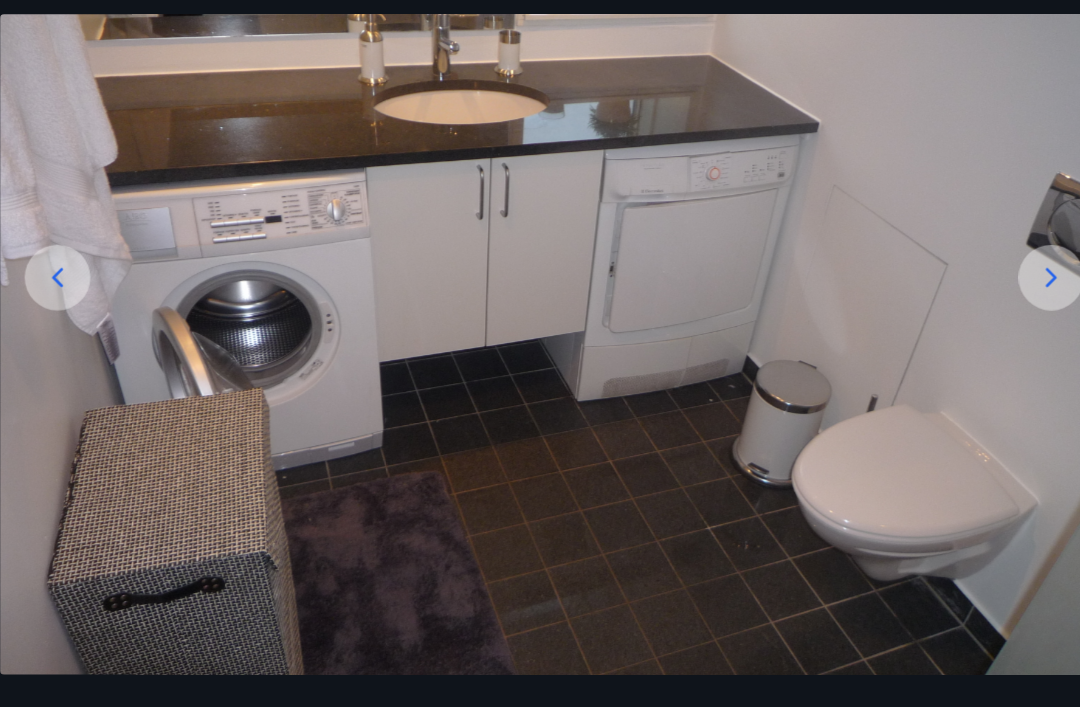 click 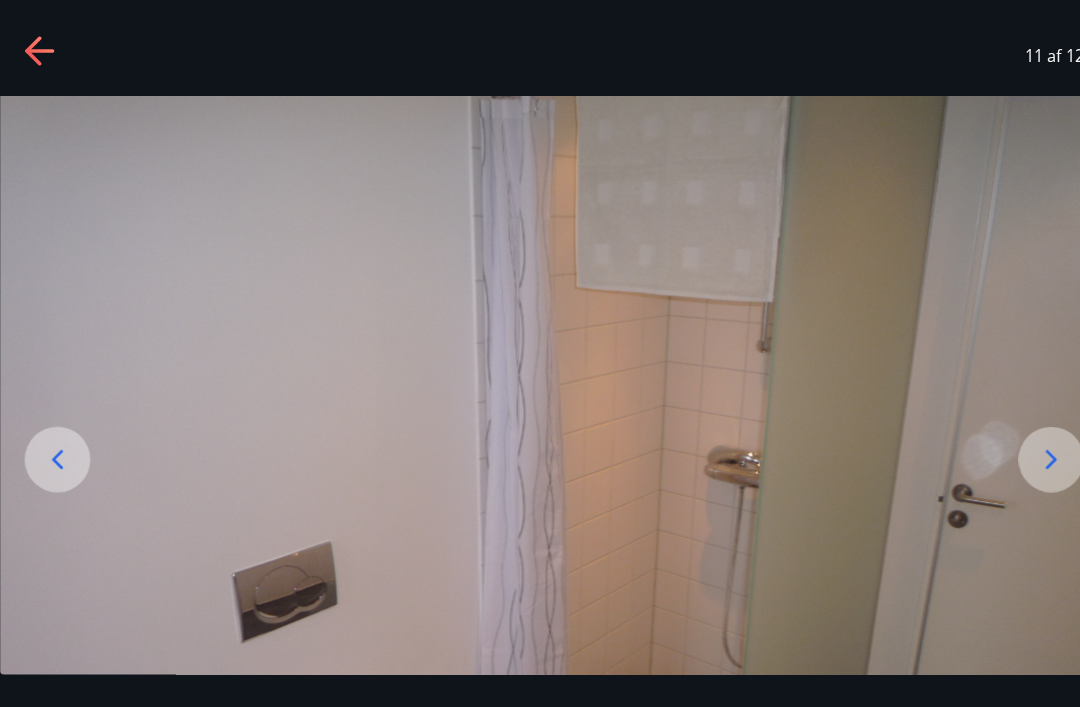 scroll, scrollTop: 0, scrollLeft: 0, axis: both 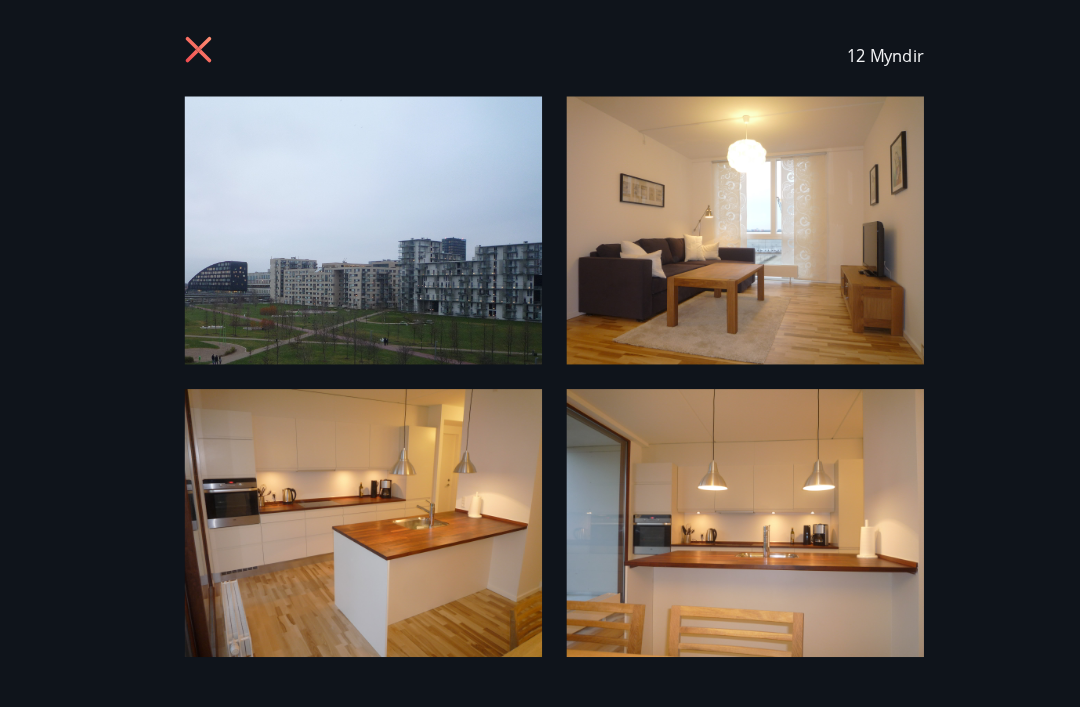 click 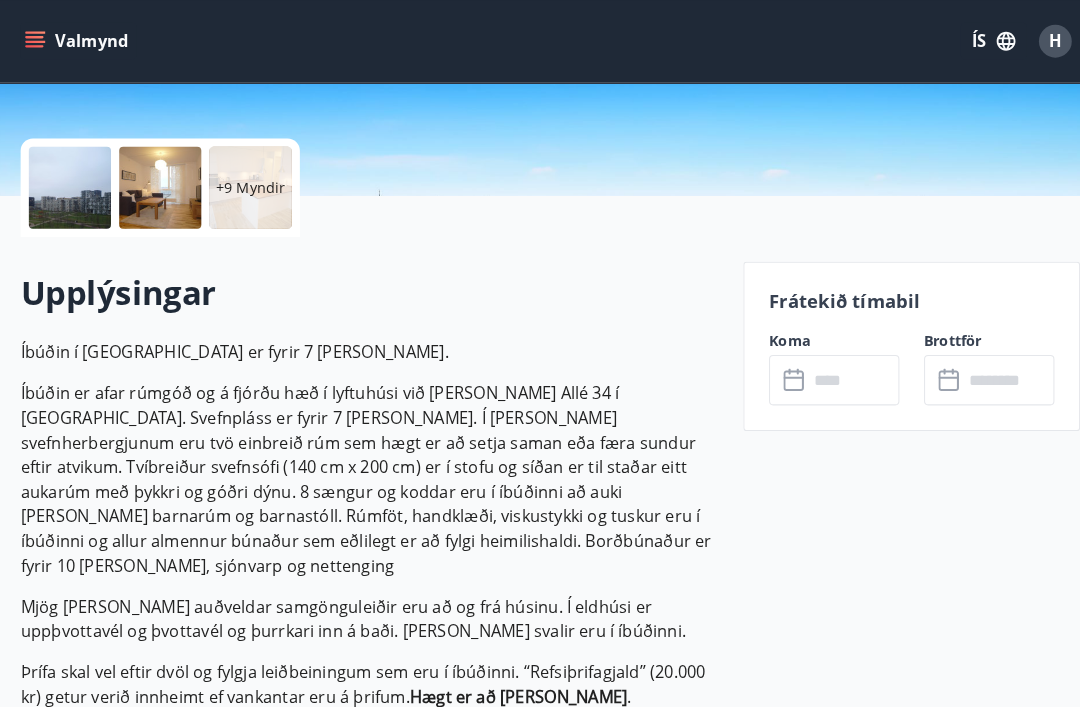 scroll, scrollTop: 386, scrollLeft: 0, axis: vertical 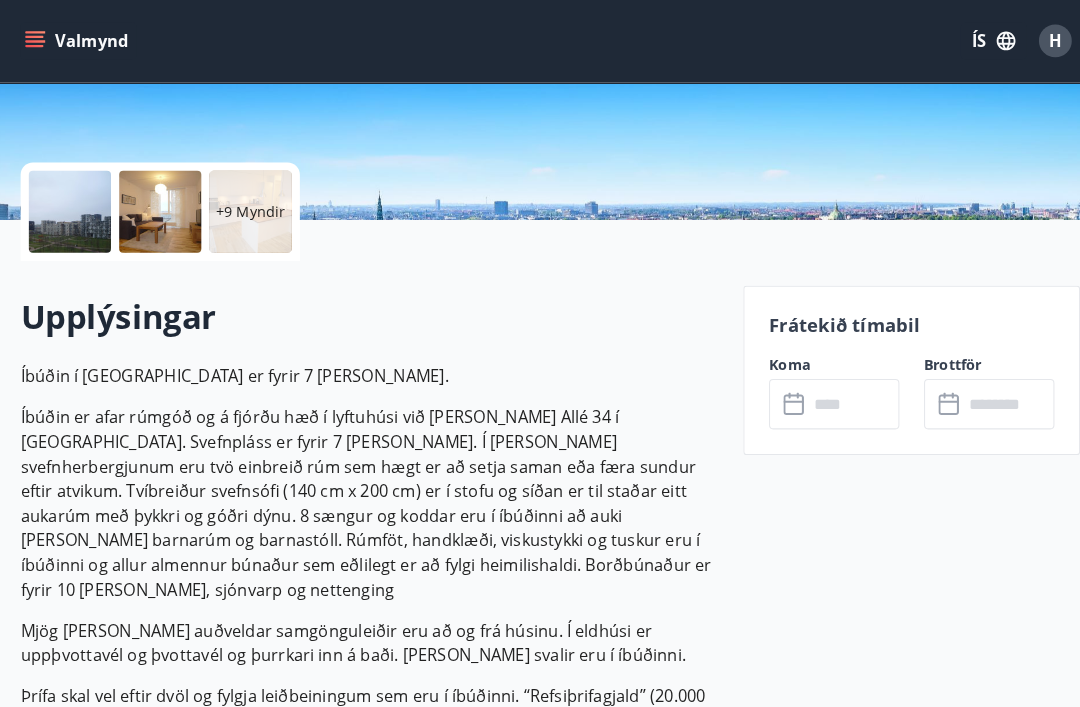 click at bounding box center (835, 393) 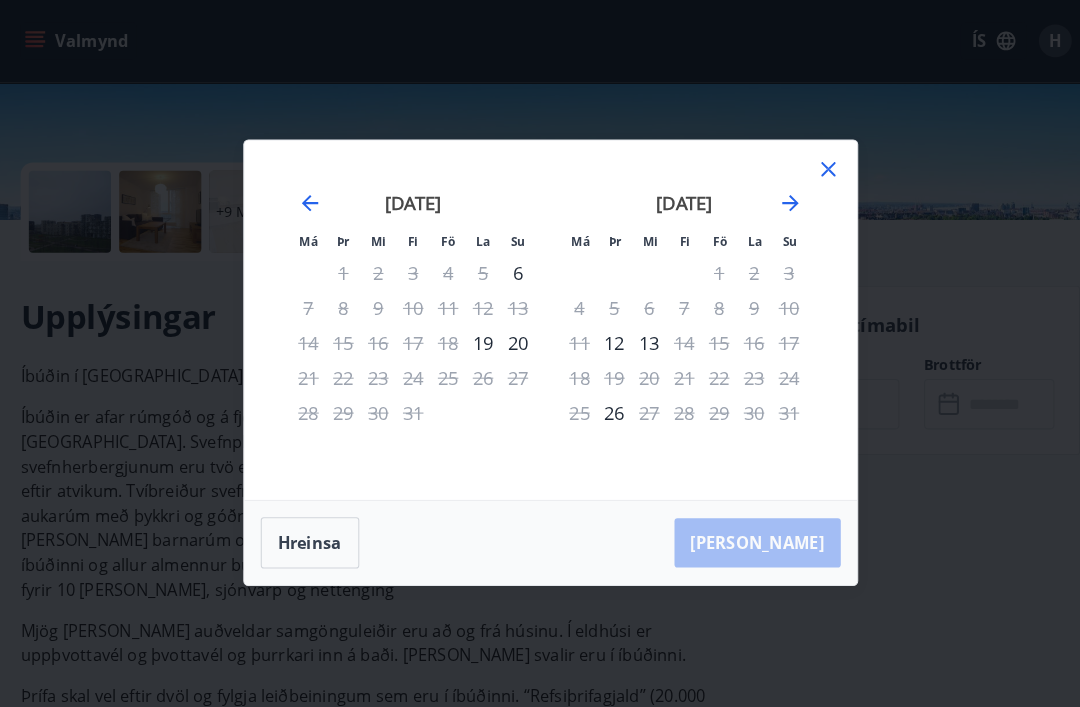 click 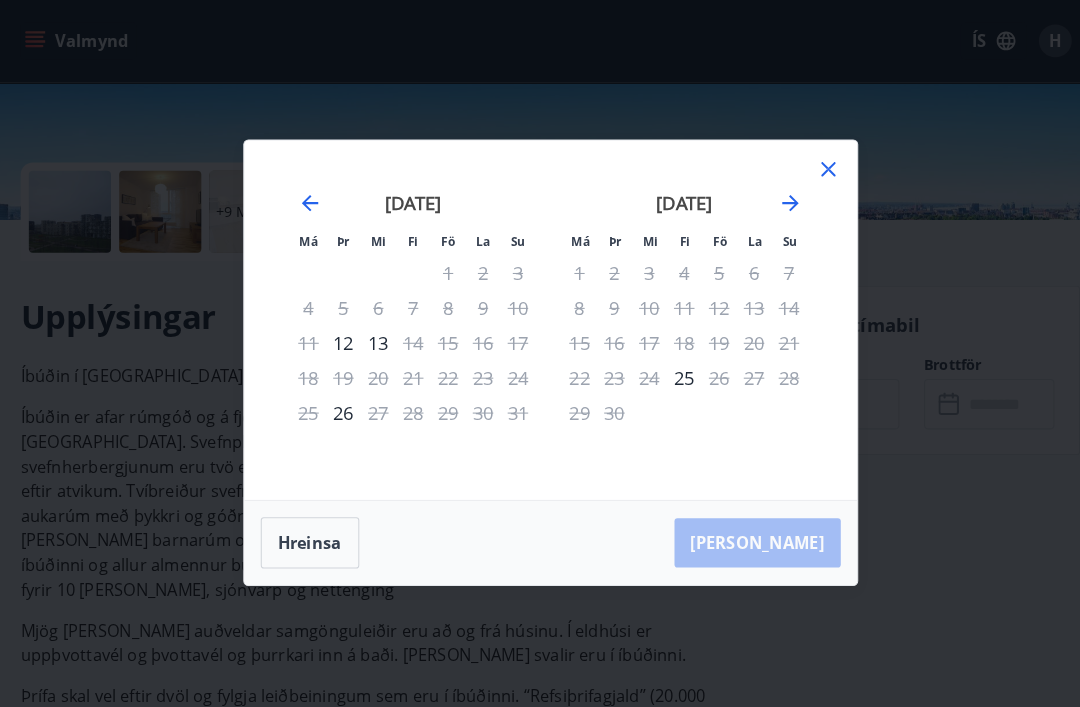 click 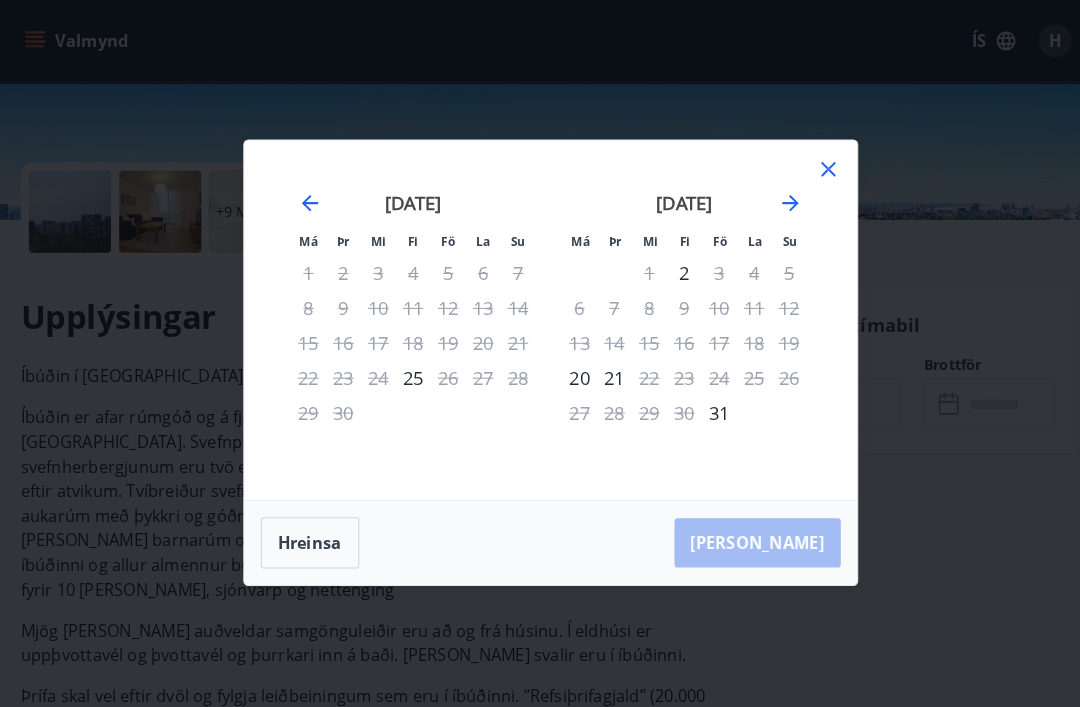 click 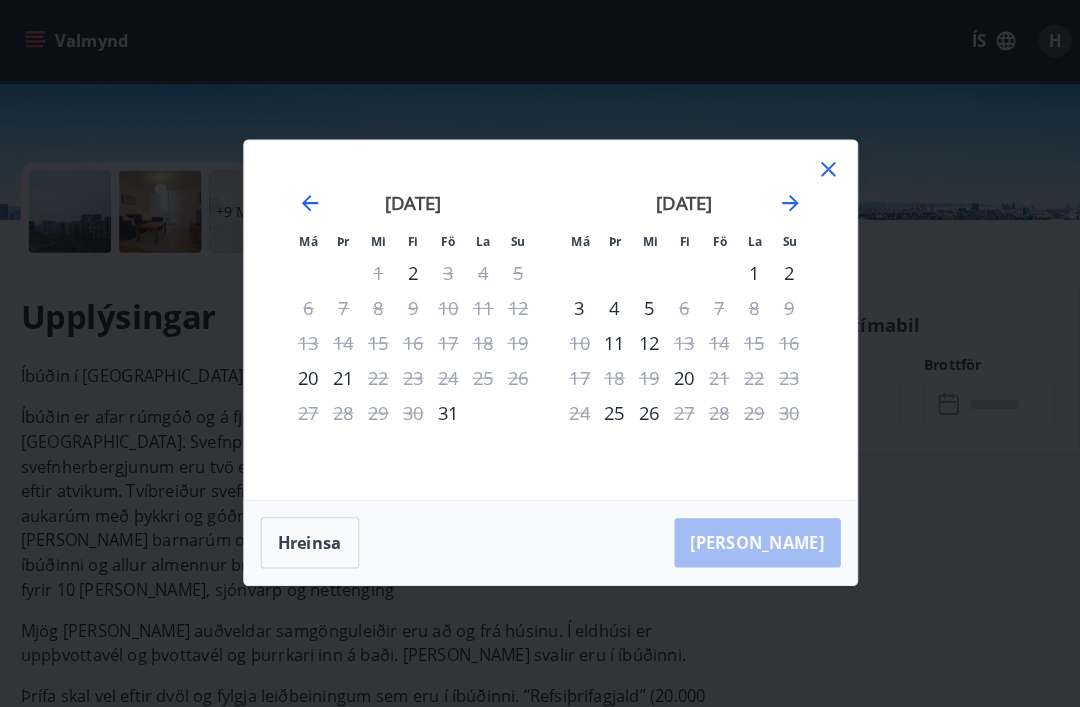 click 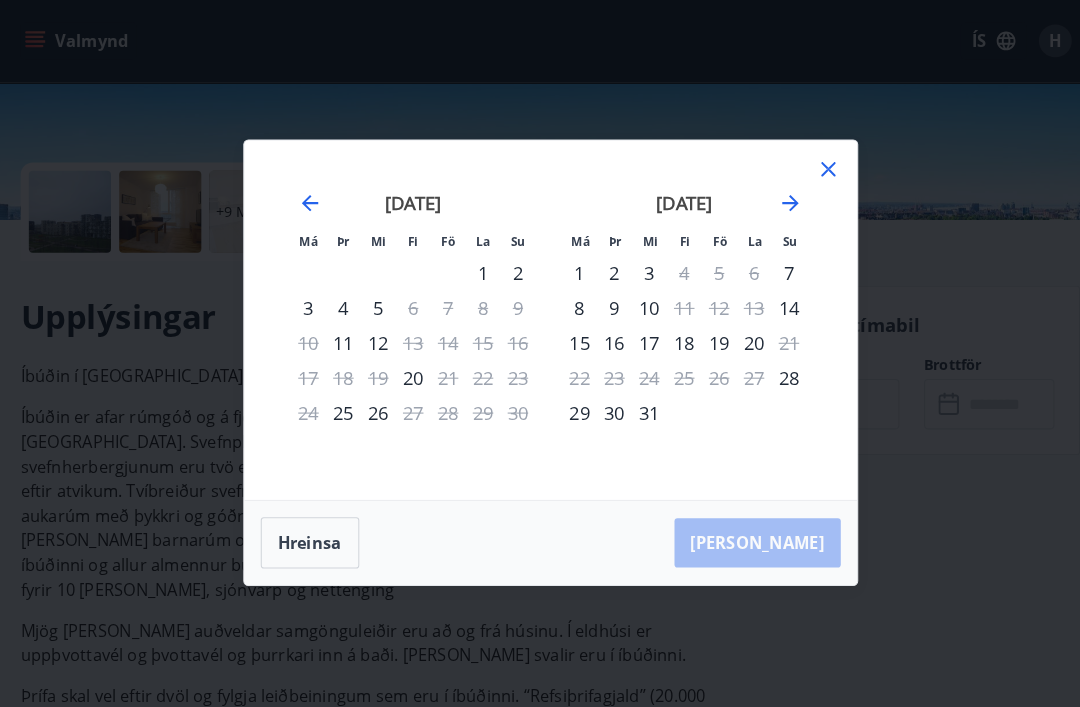 click 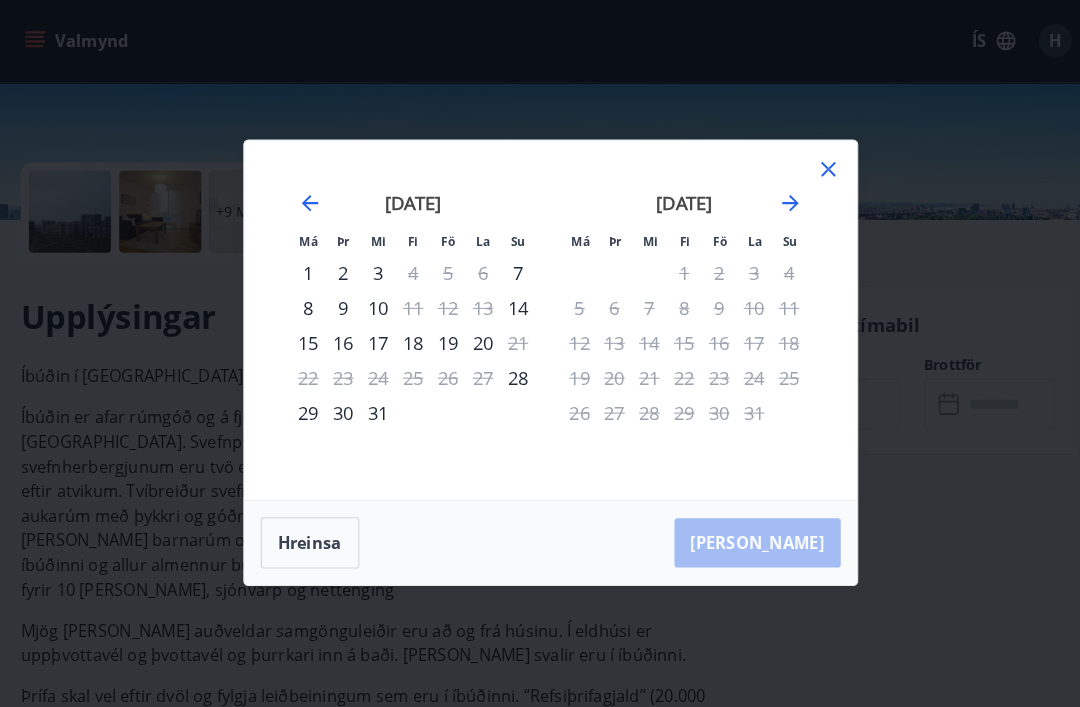 click 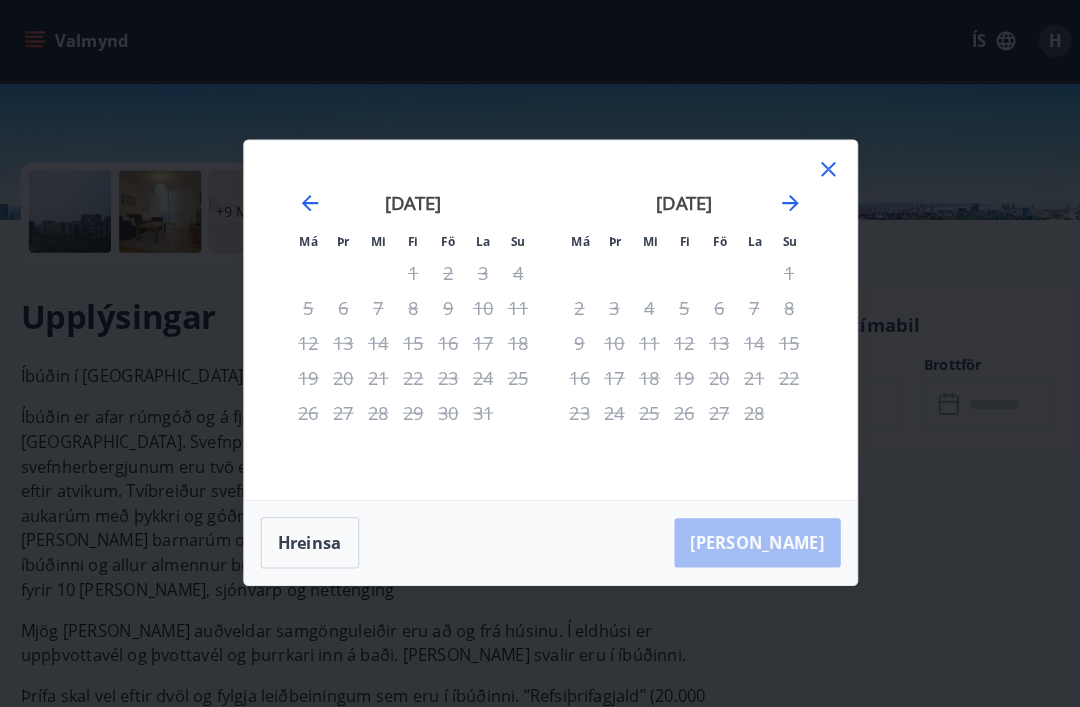 scroll, scrollTop: 386, scrollLeft: 0, axis: vertical 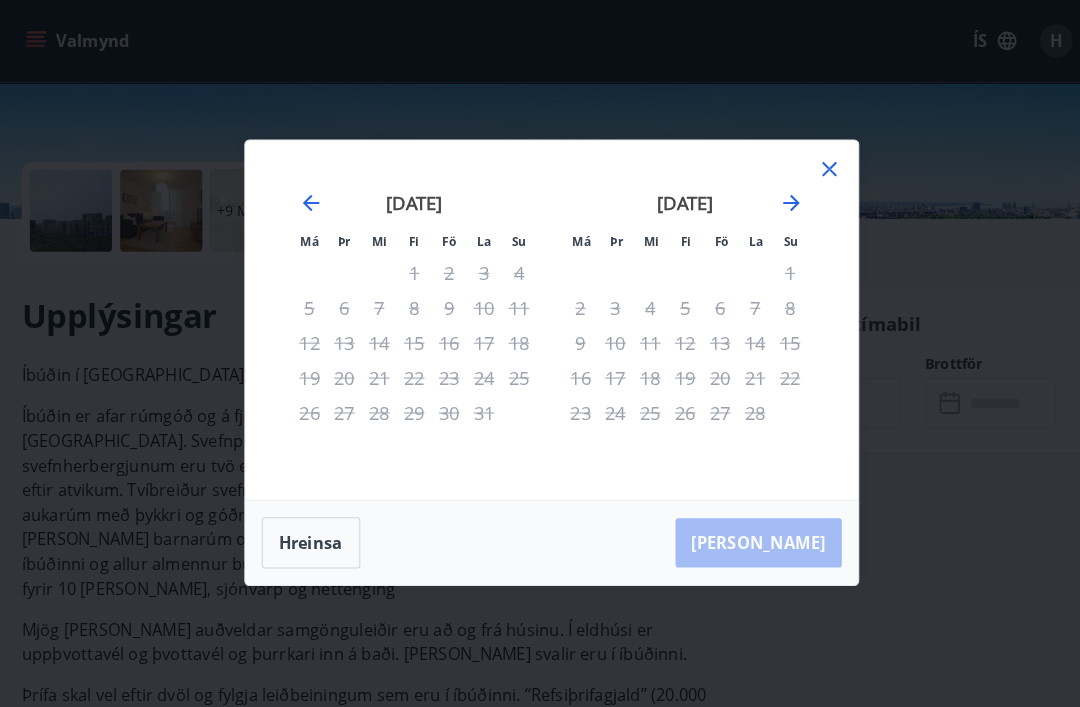 click 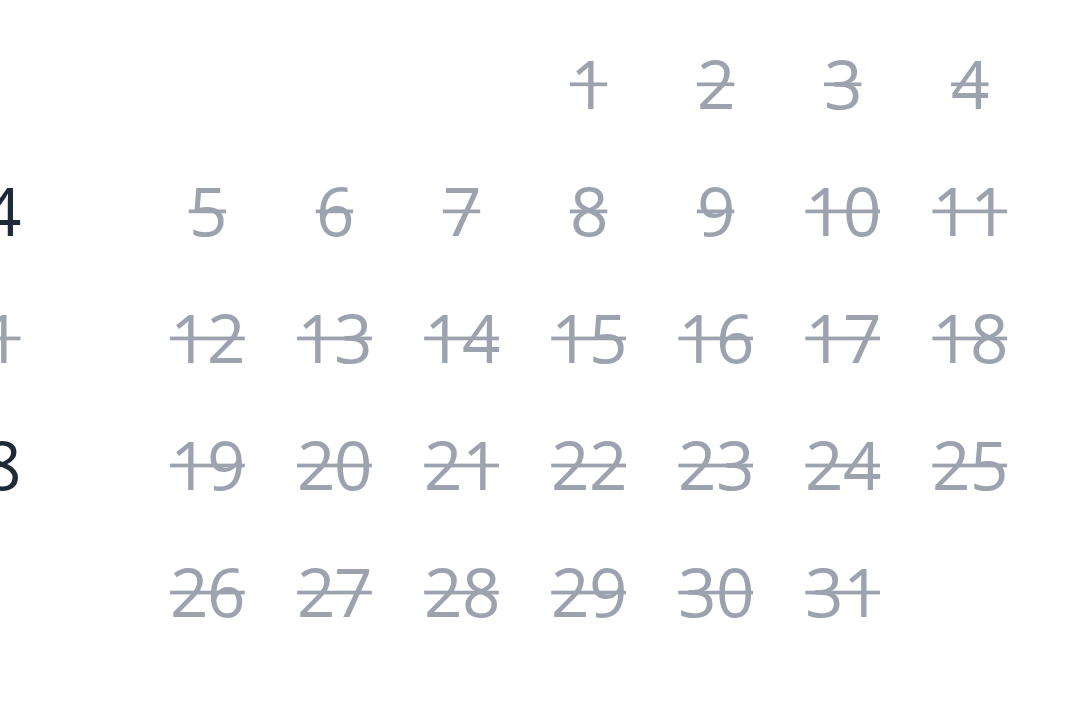 scroll, scrollTop: 373, scrollLeft: 0, axis: vertical 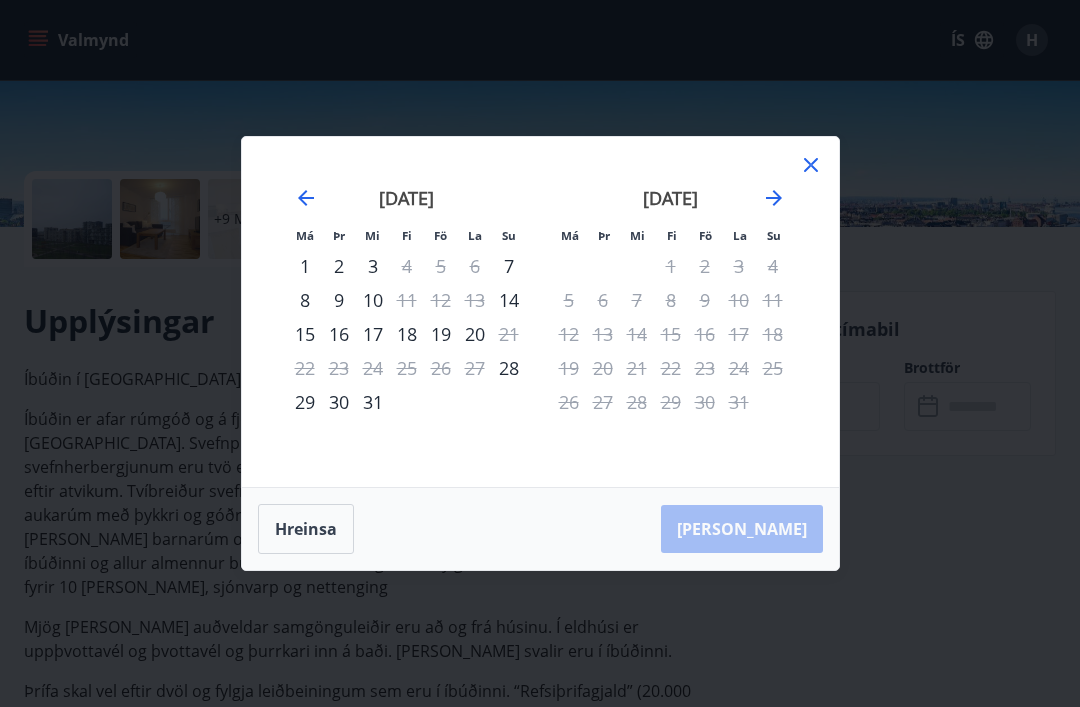 click 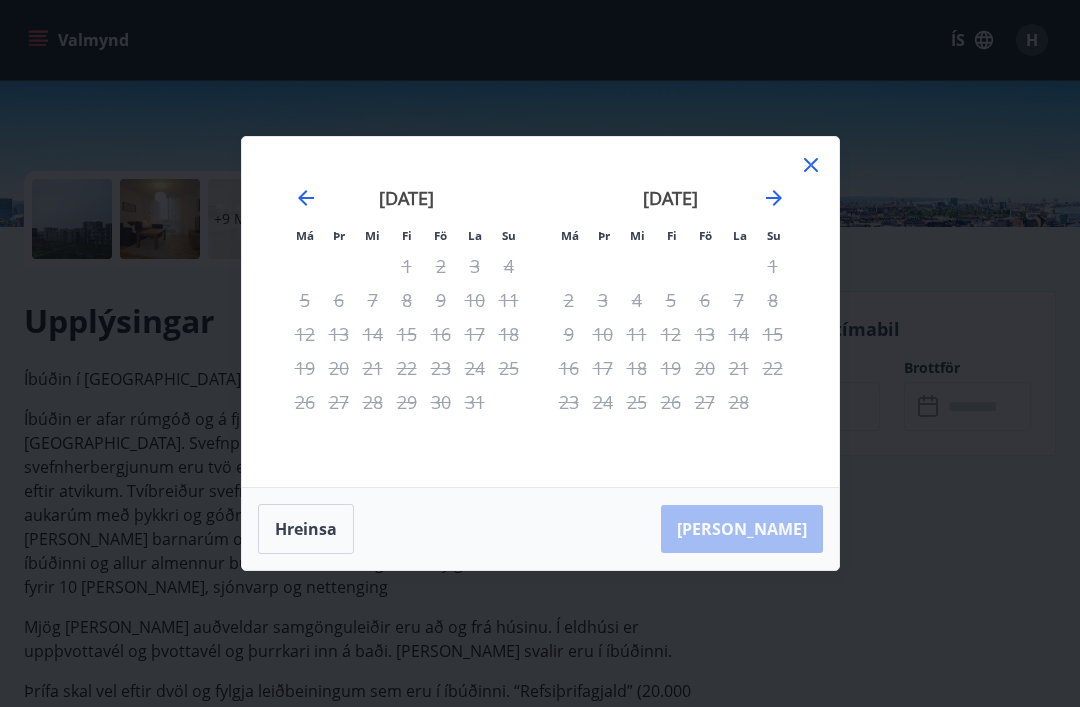 click on "janúar 2026" at bounding box center (407, 205) 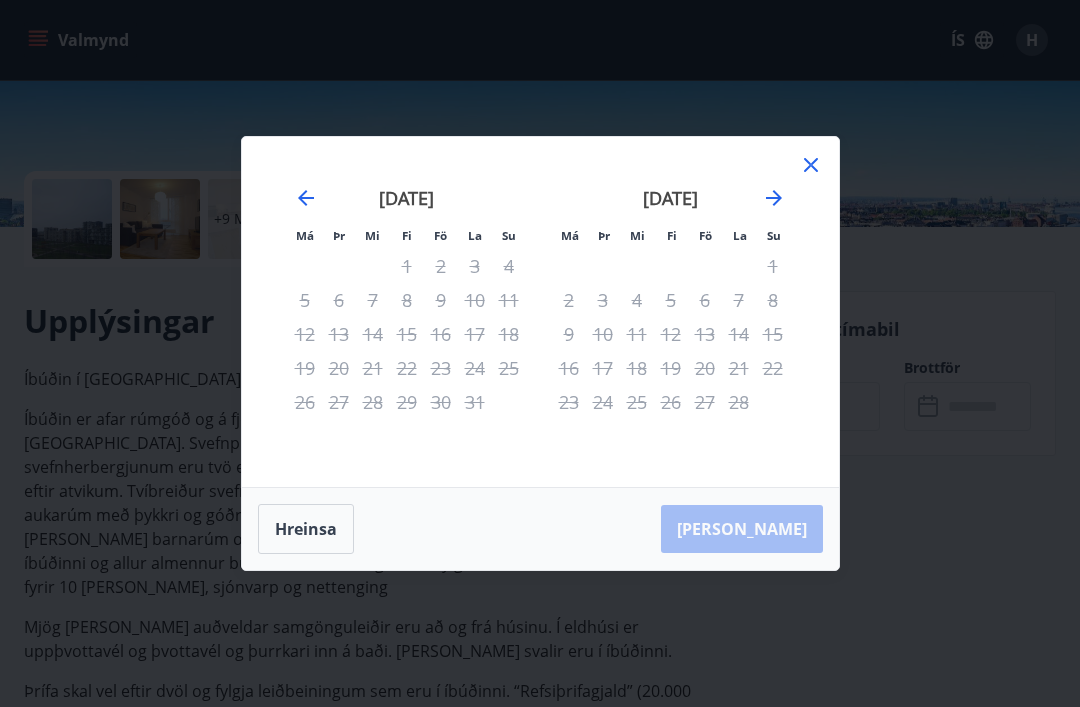 click 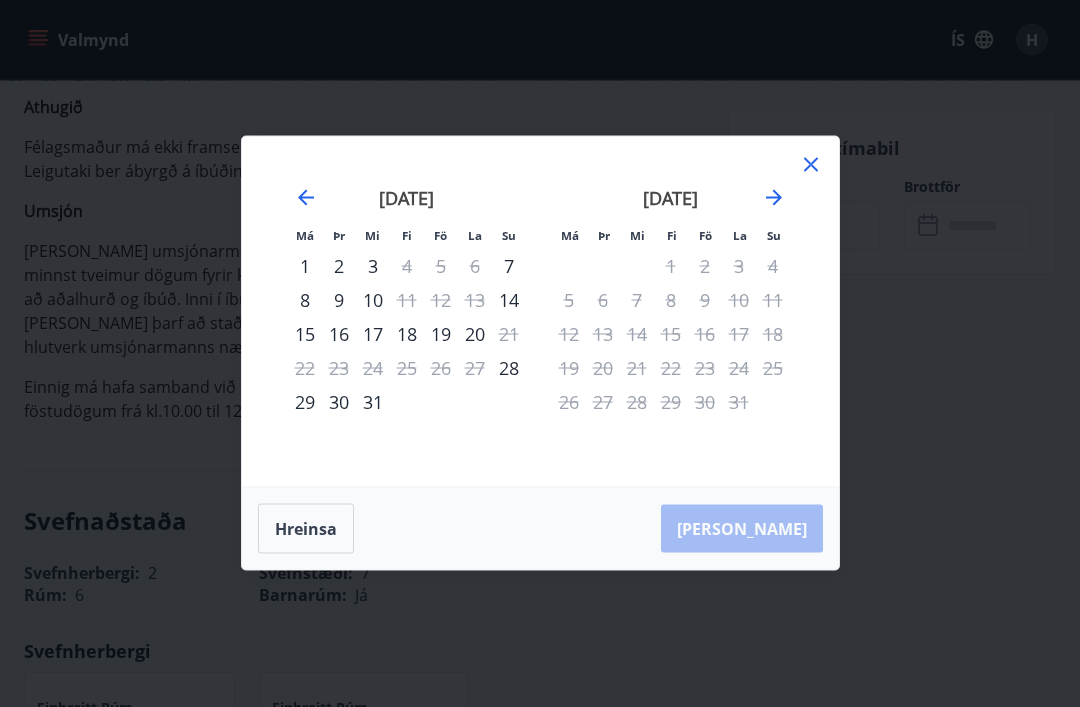 scroll, scrollTop: 1101, scrollLeft: 0, axis: vertical 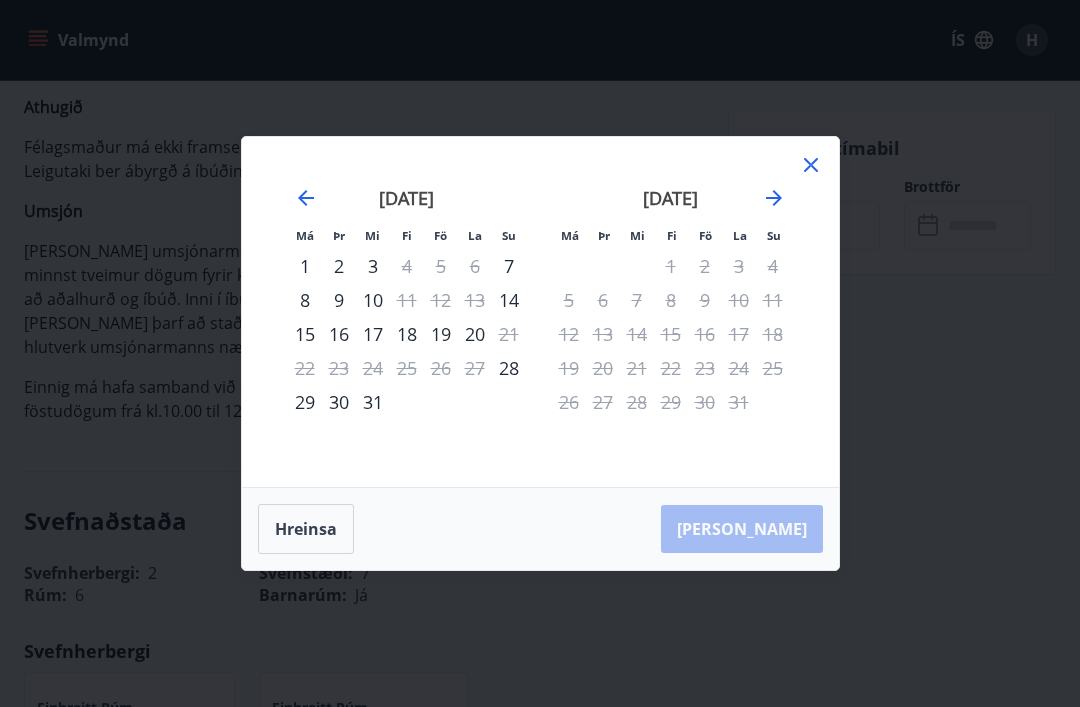 click 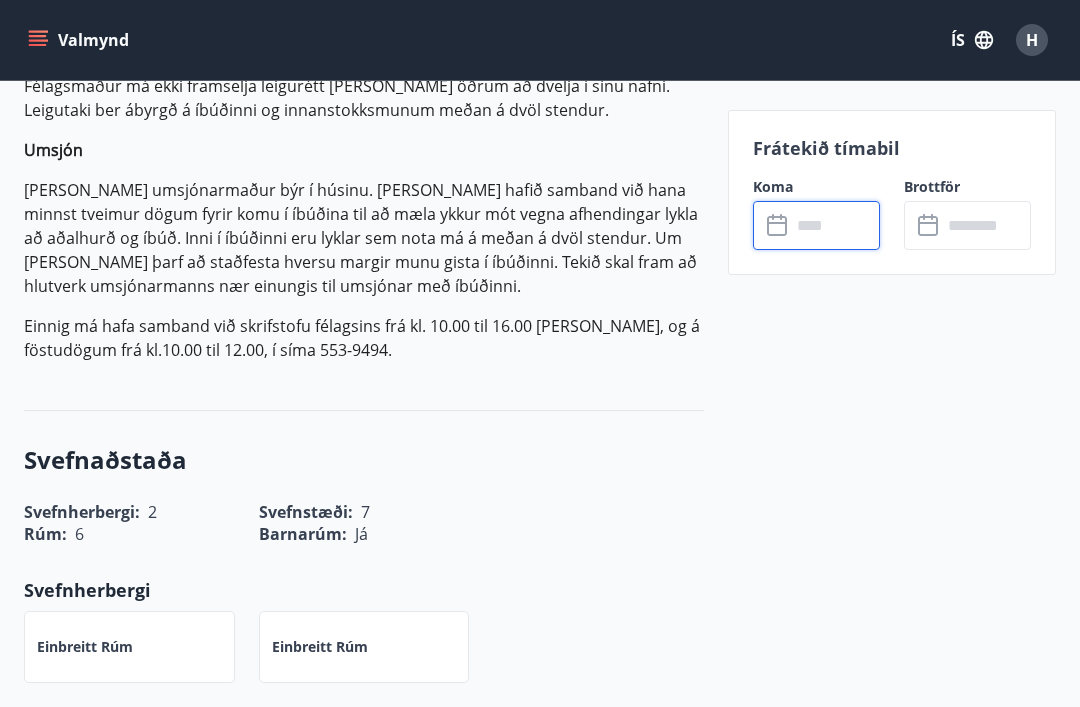 scroll, scrollTop: 1165, scrollLeft: 0, axis: vertical 